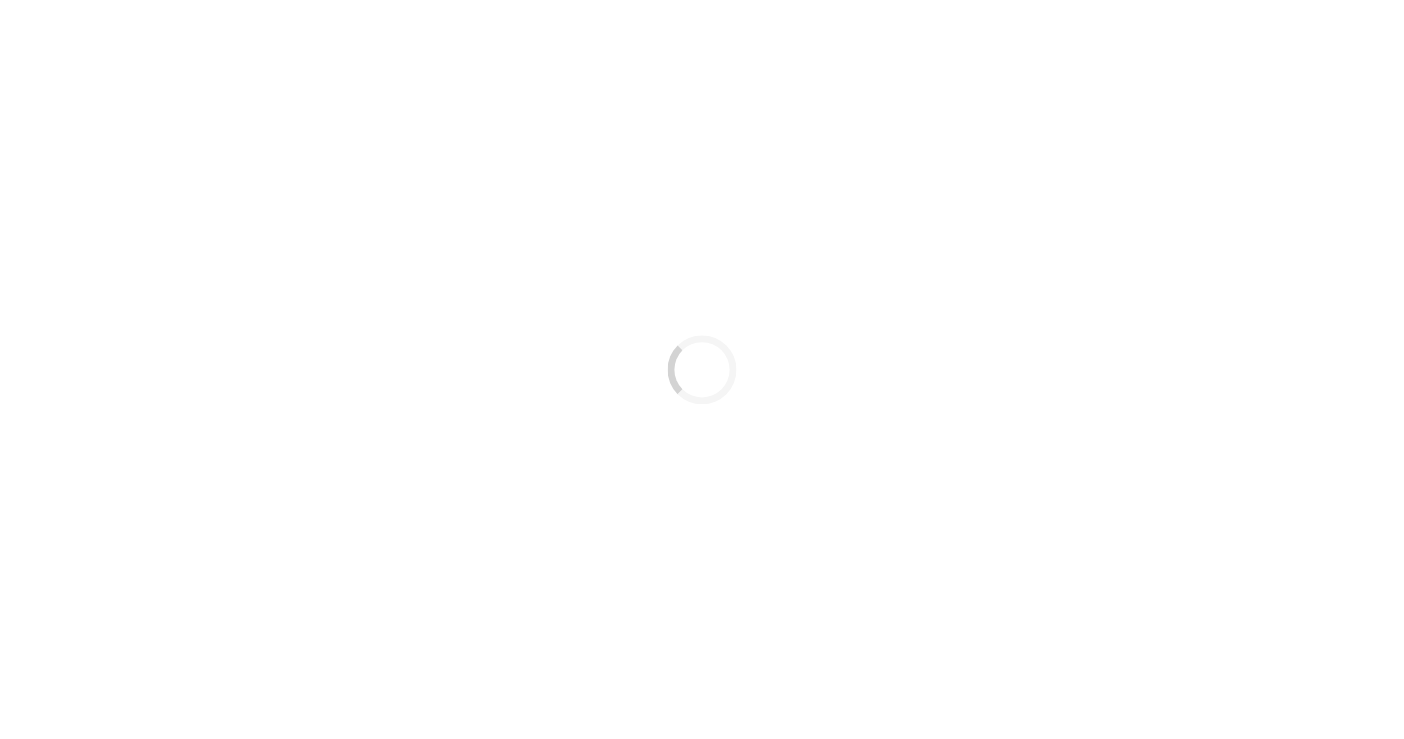scroll, scrollTop: 0, scrollLeft: 0, axis: both 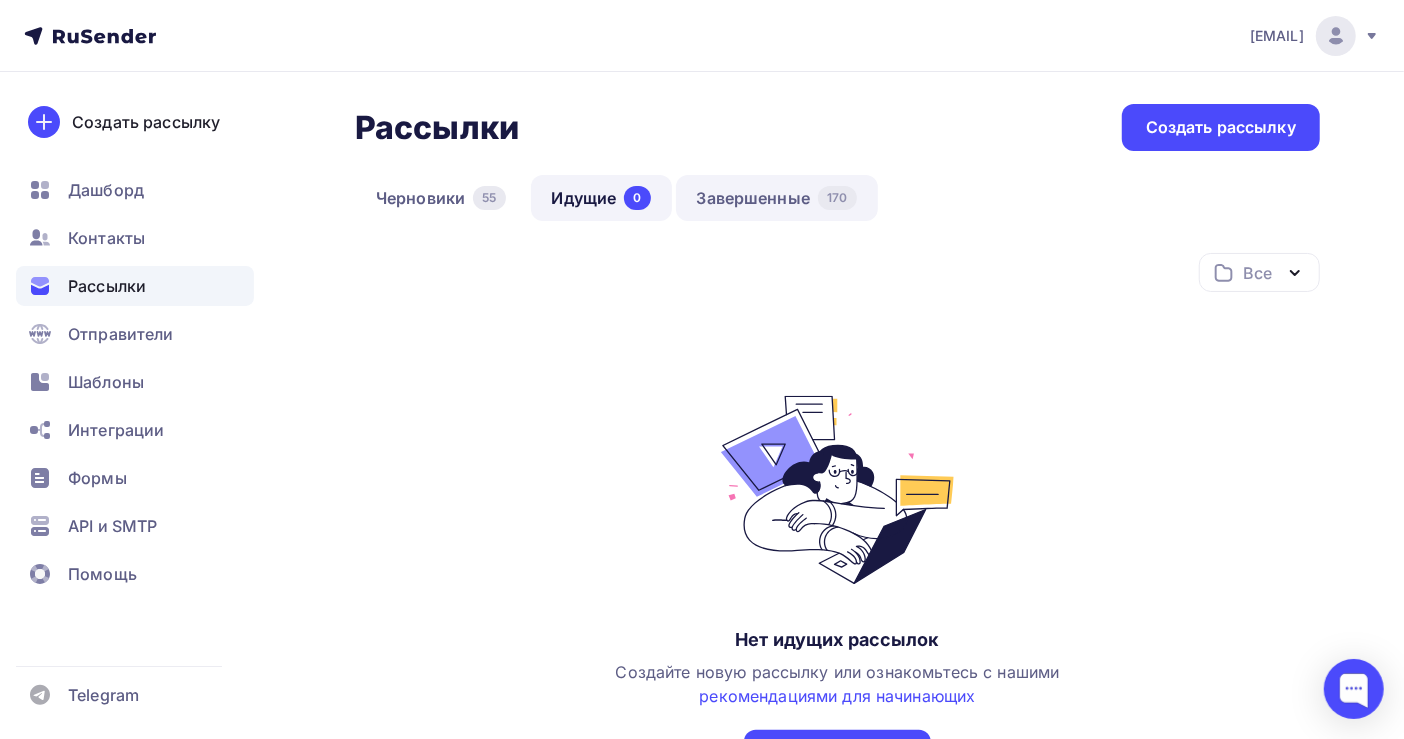click on "Завершенные
170" at bounding box center (777, 198) 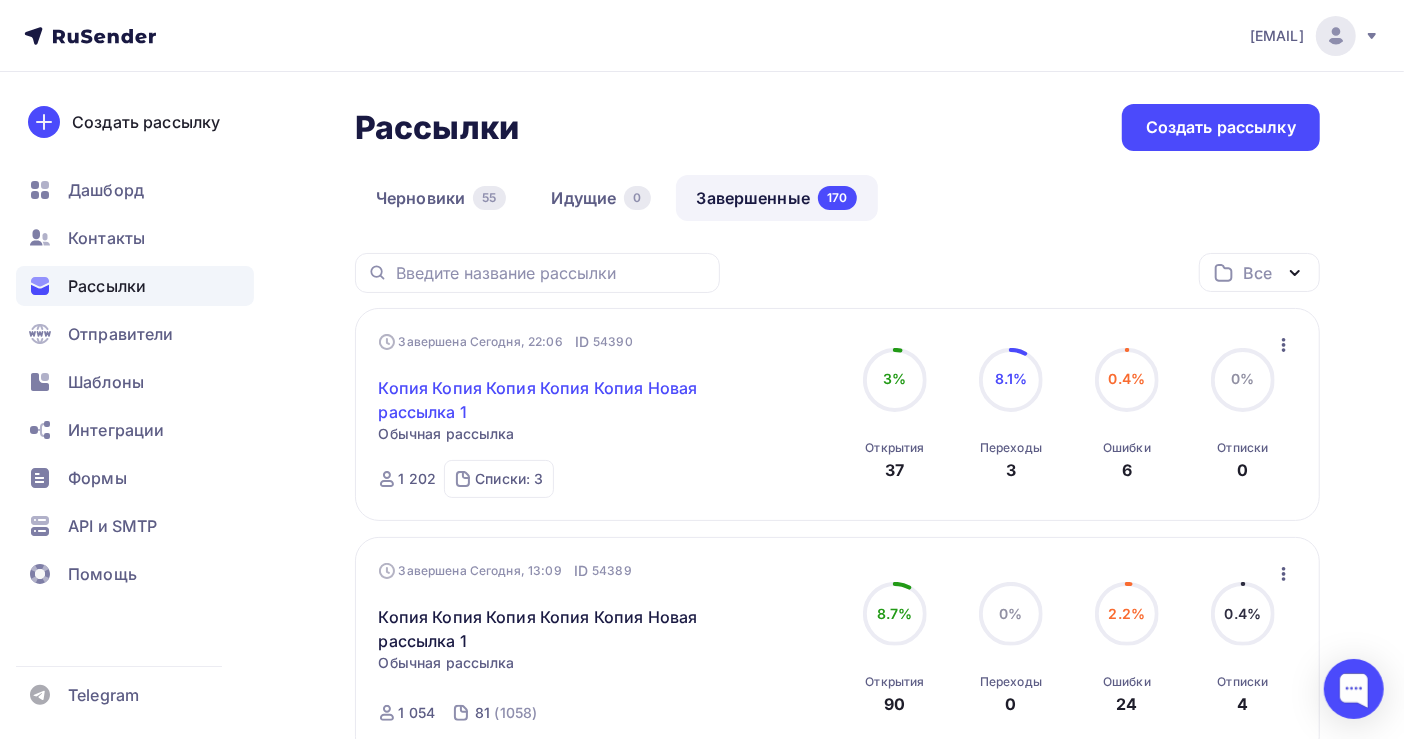 click on "Копия Копия Копия Копия Копия Новая рассылка 1" at bounding box center [550, 400] 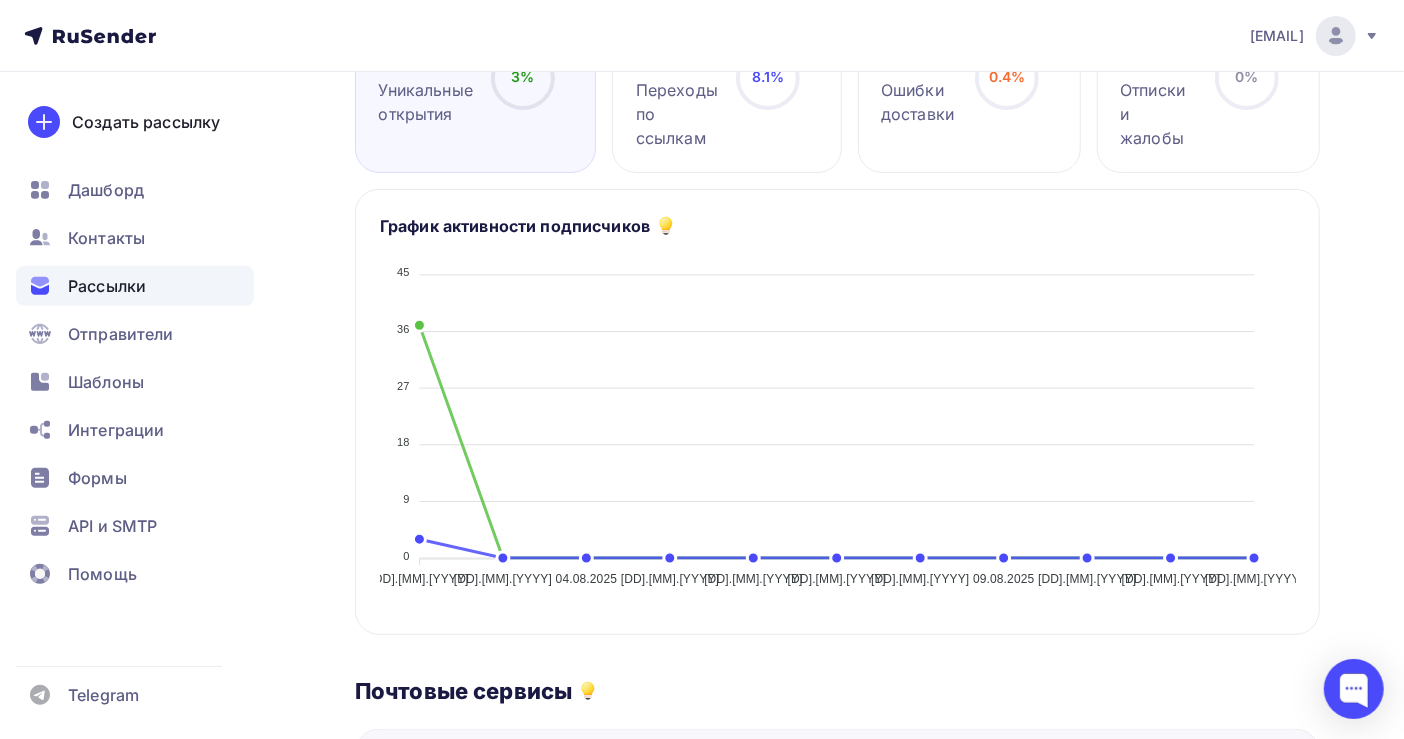 scroll, scrollTop: 0, scrollLeft: 0, axis: both 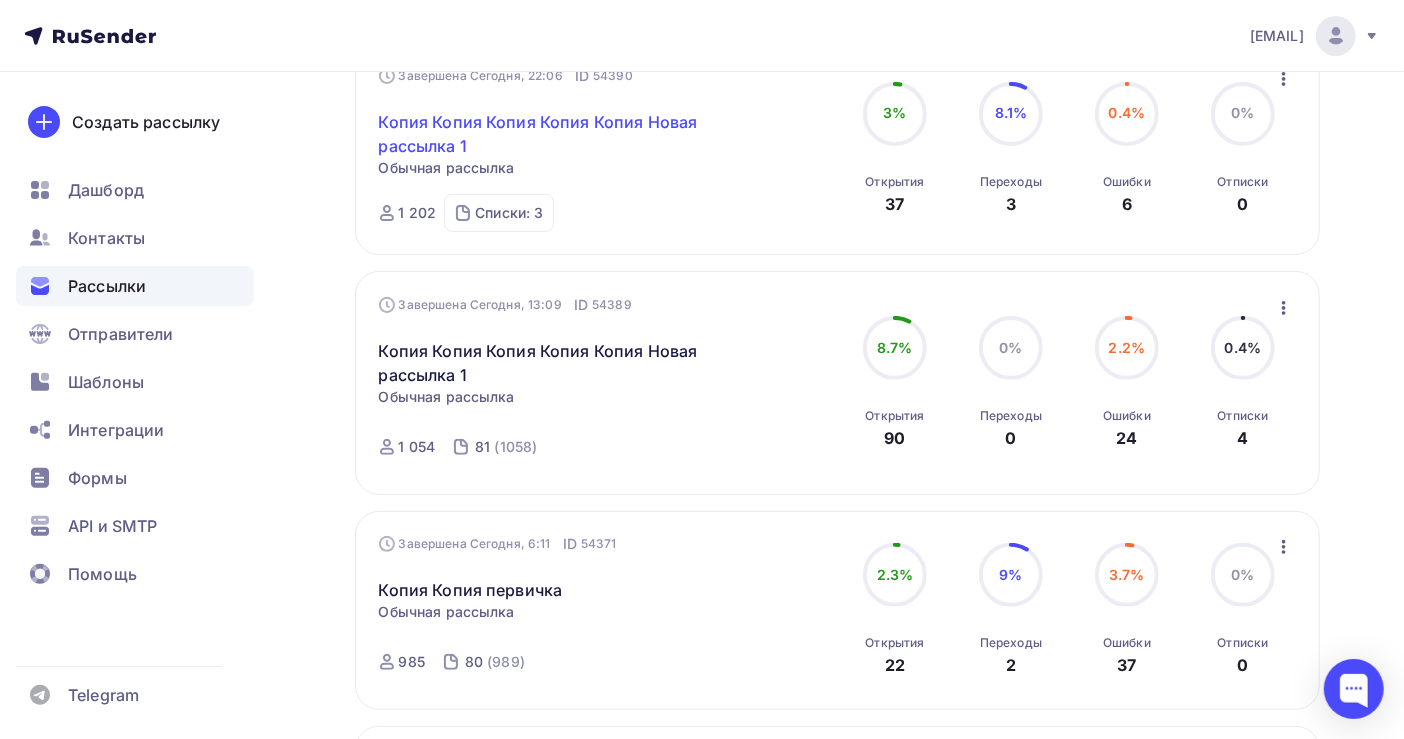 click on "Копия Копия Копия Копия Копия Новая рассылка 1" at bounding box center (550, 134) 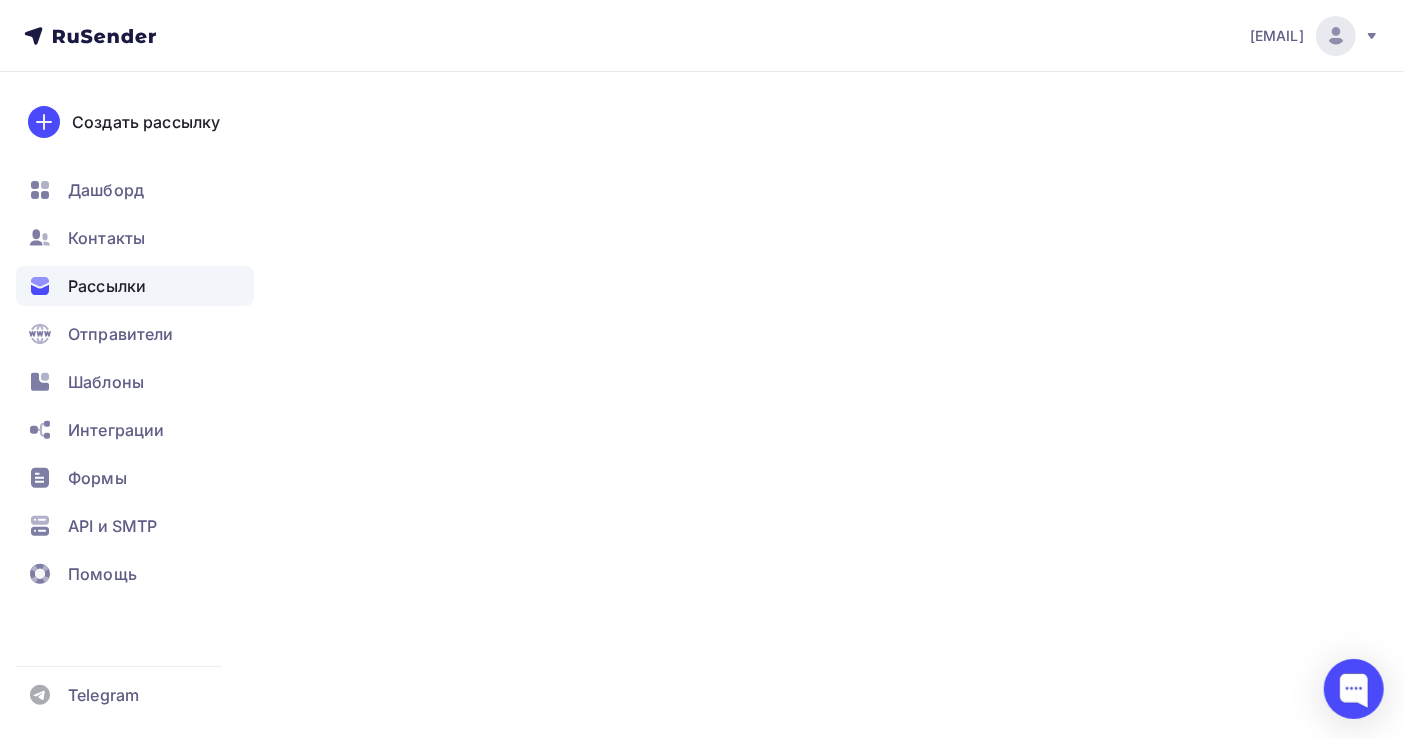 scroll, scrollTop: 0, scrollLeft: 0, axis: both 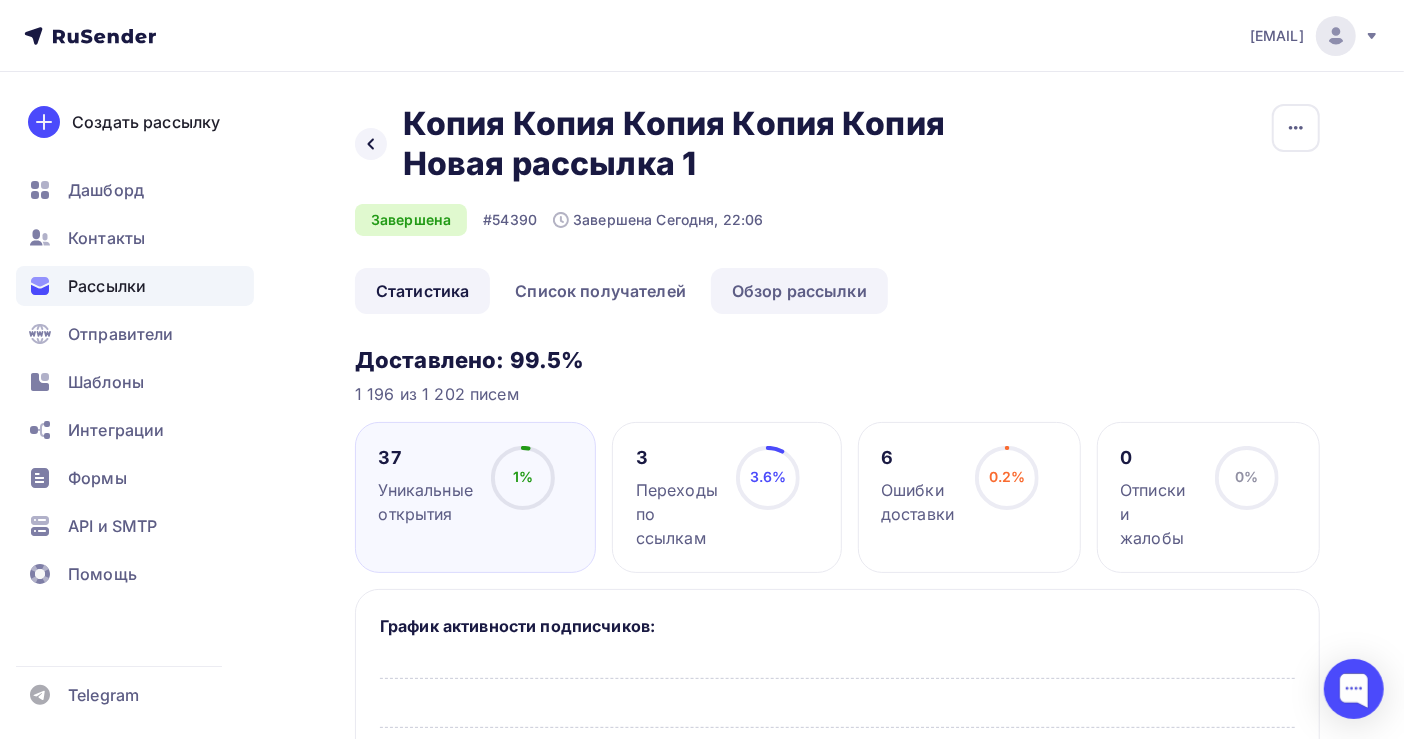 click on "Обзор рассылки" at bounding box center [799, 291] 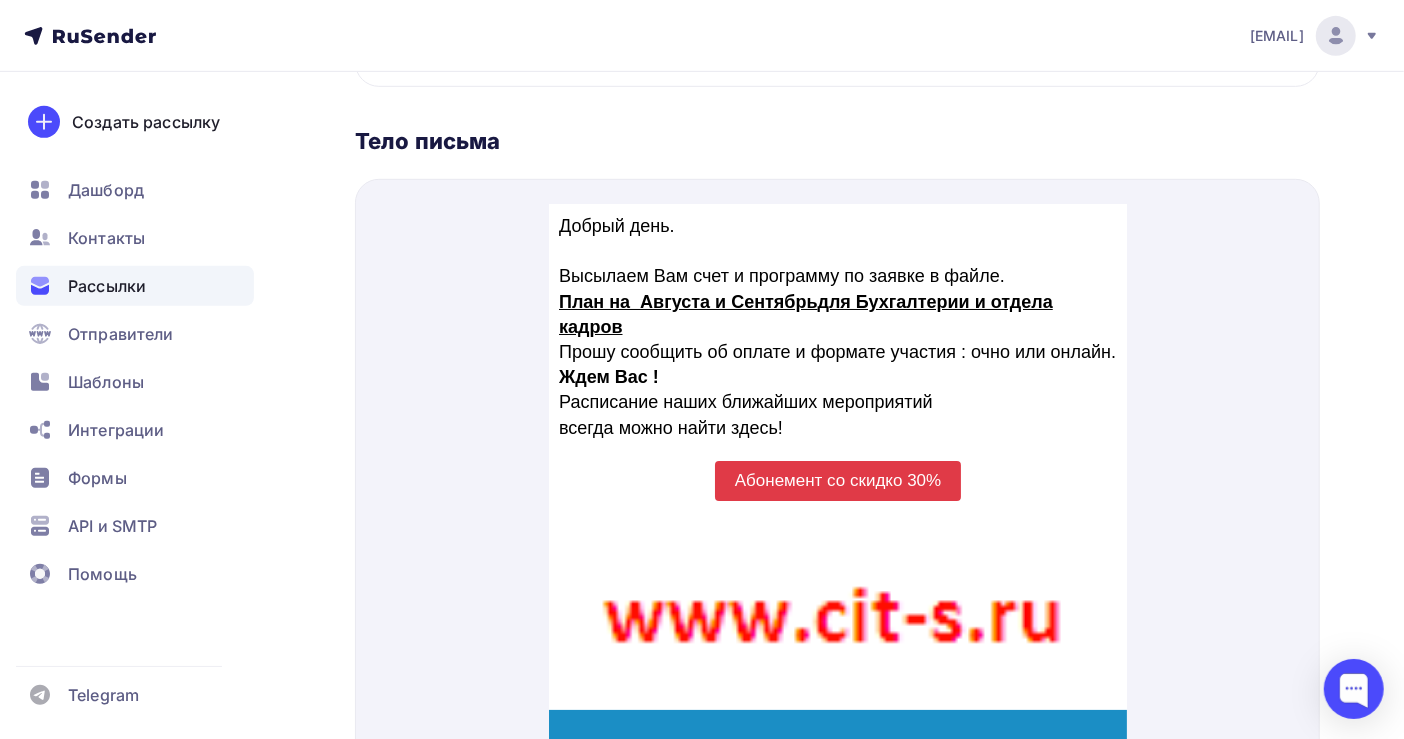 scroll, scrollTop: 133, scrollLeft: 0, axis: vertical 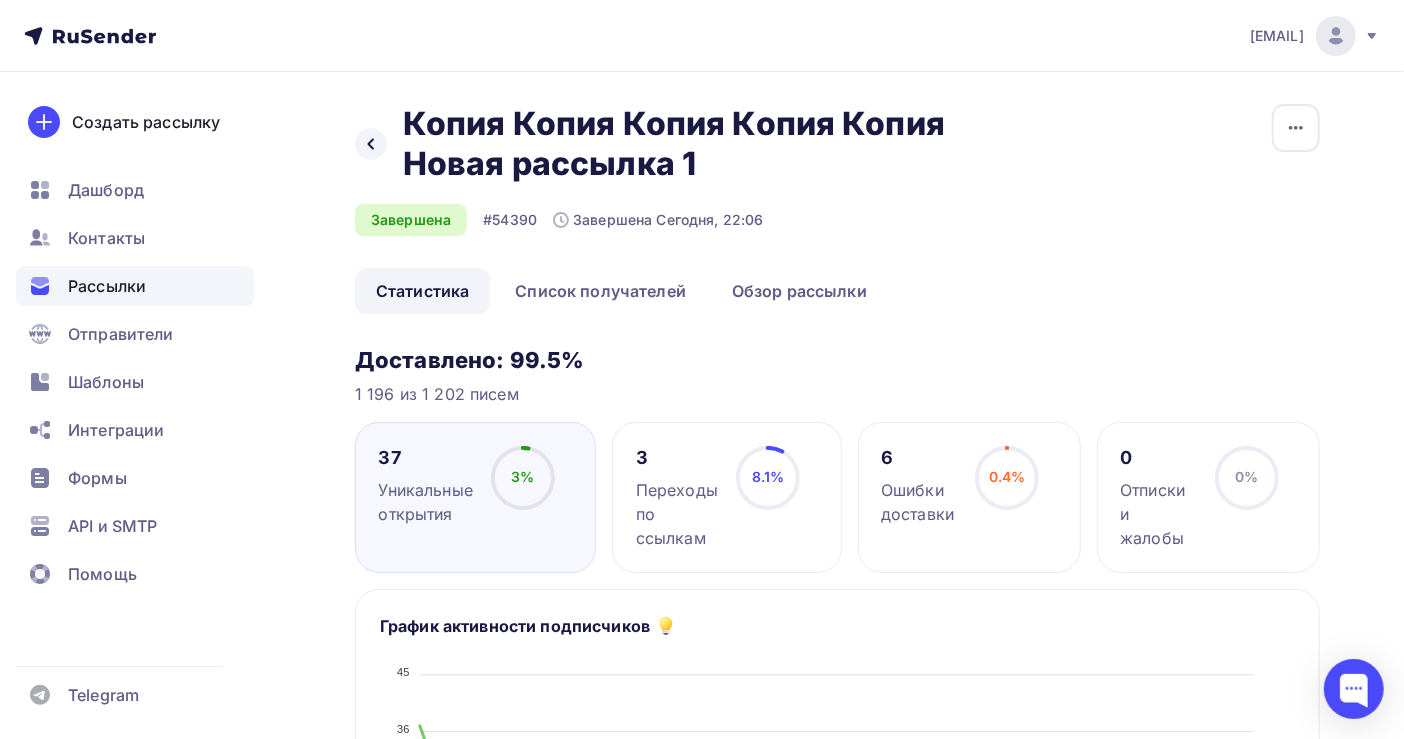 click on "Рассылки" at bounding box center [107, 286] 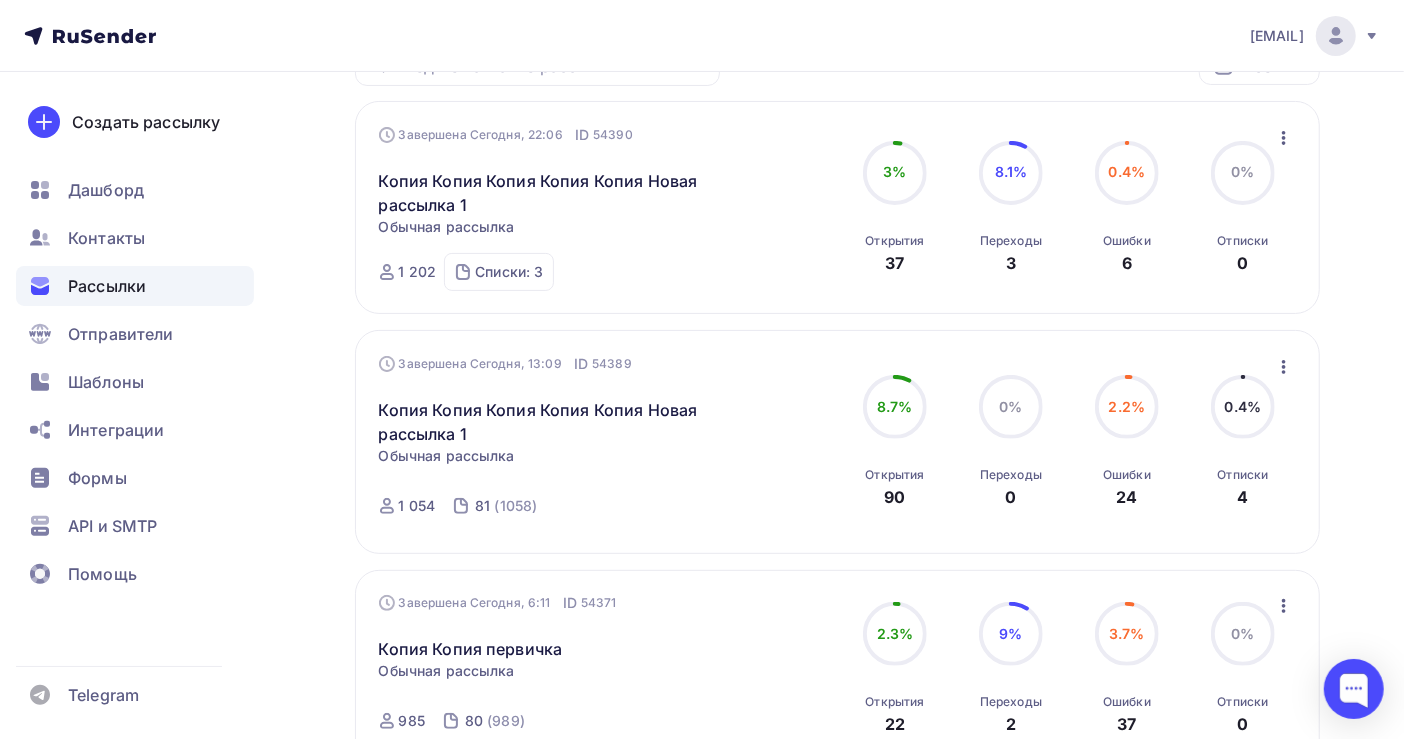 scroll, scrollTop: 266, scrollLeft: 0, axis: vertical 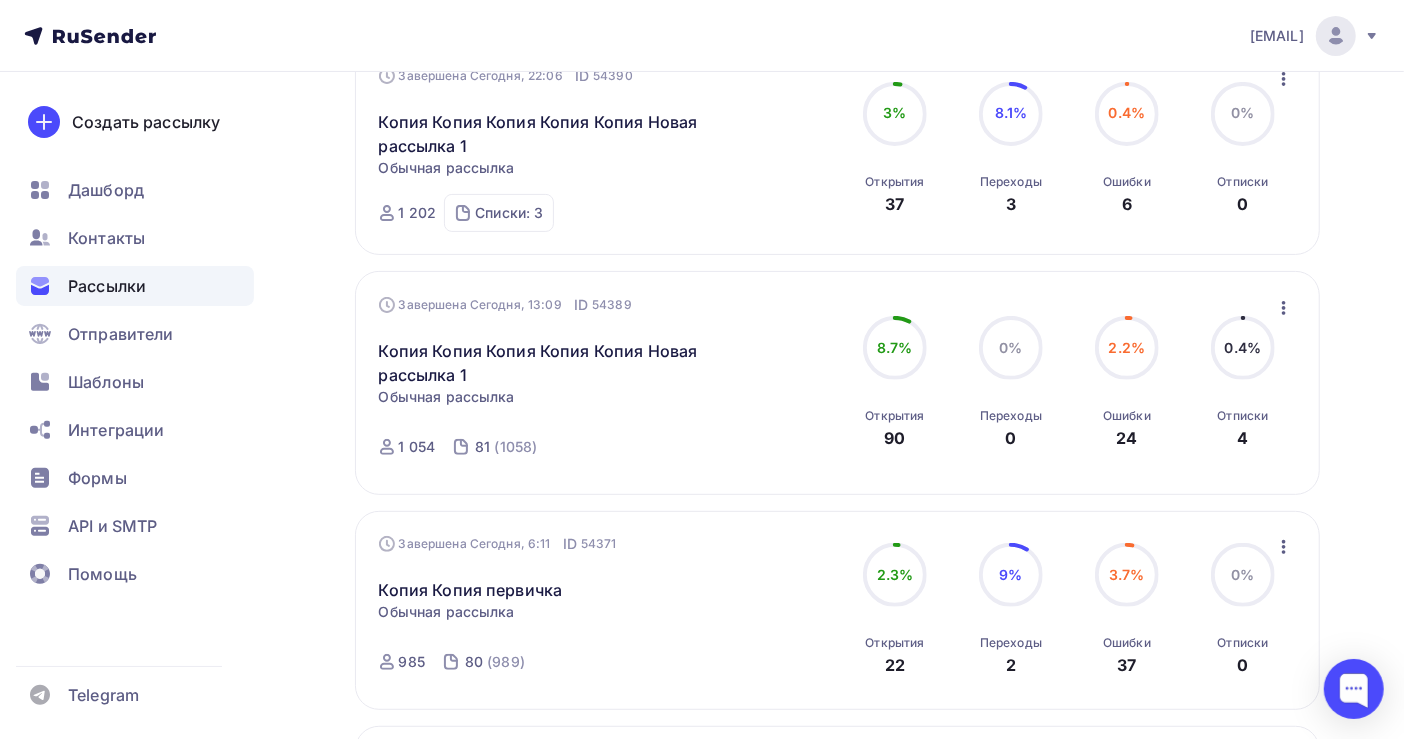 click 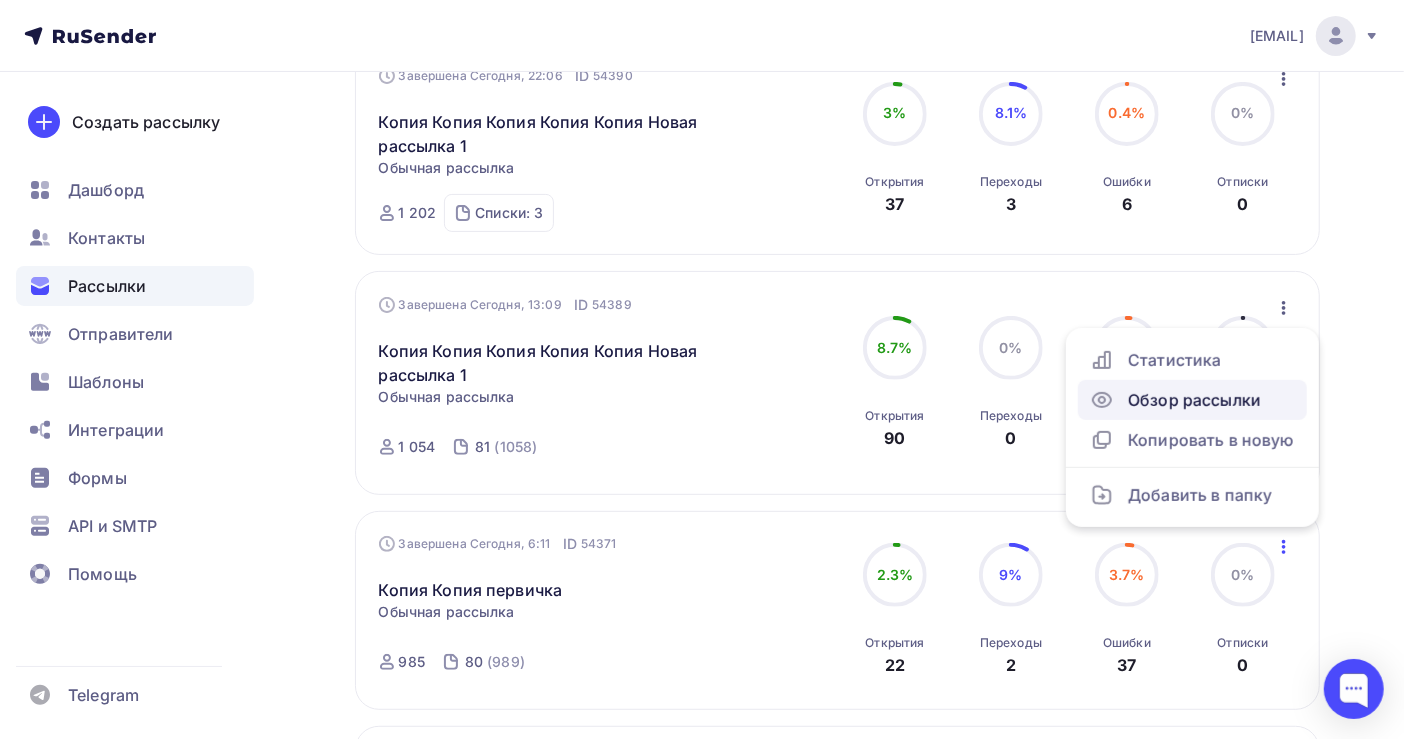 click on "Обзор рассылки" at bounding box center [1192, 400] 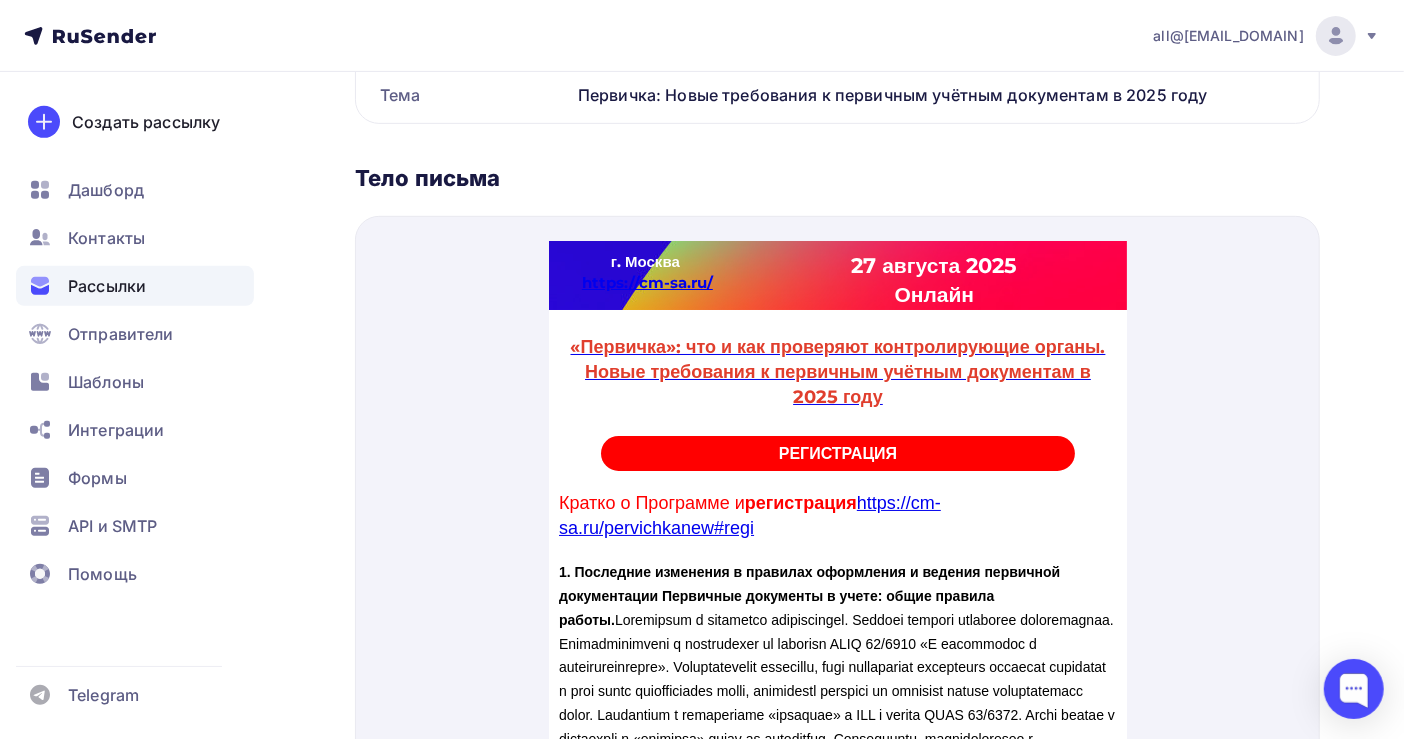 scroll, scrollTop: 0, scrollLeft: 0, axis: both 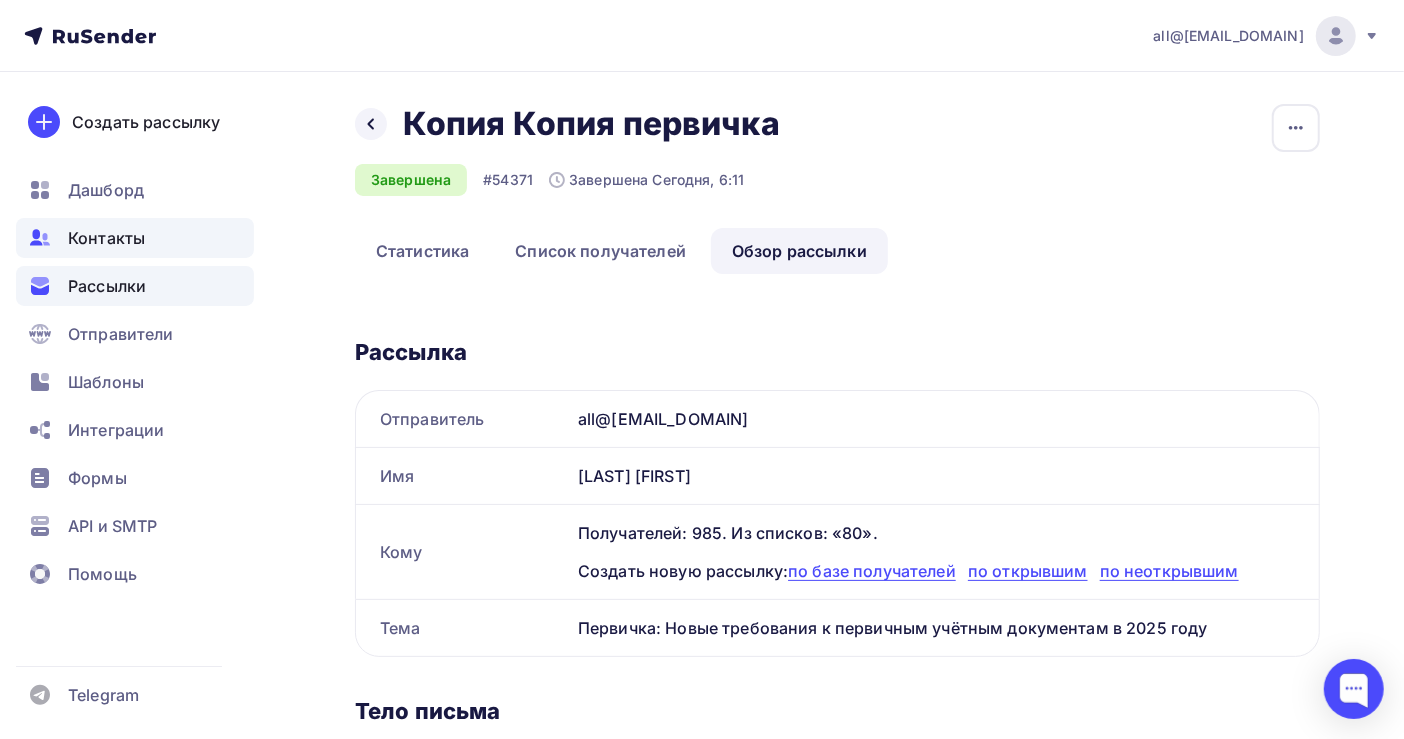 click on "Контакты" at bounding box center [106, 238] 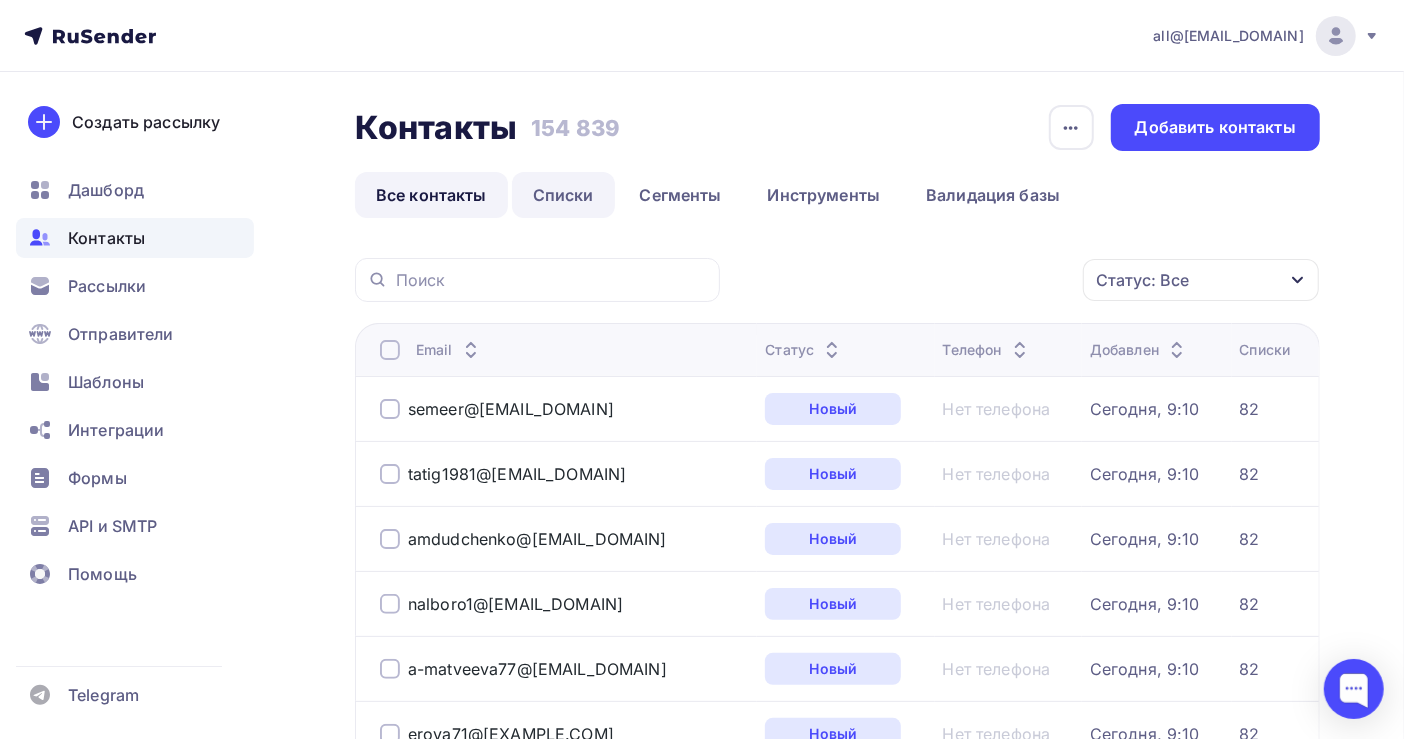 click on "Списки" at bounding box center [563, 195] 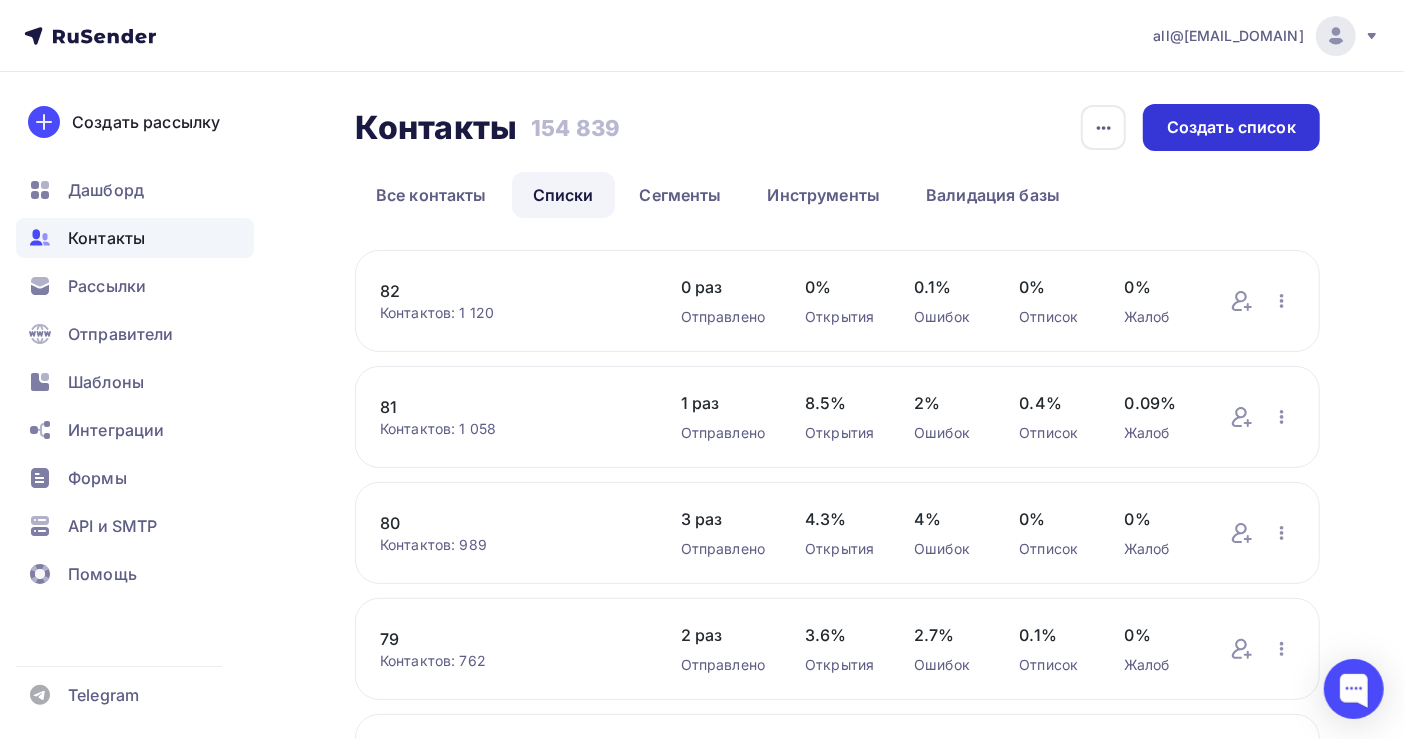 click on "Создать список" at bounding box center [1231, 127] 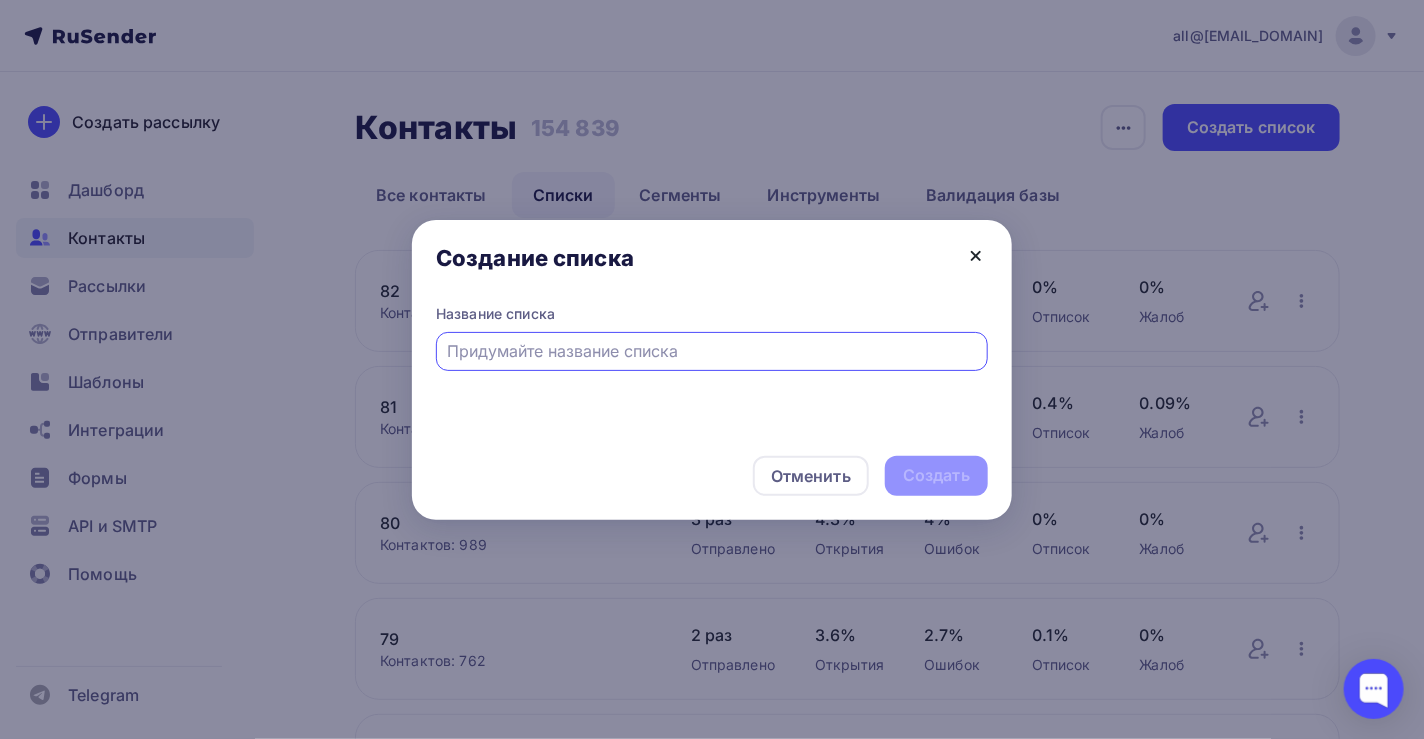 click 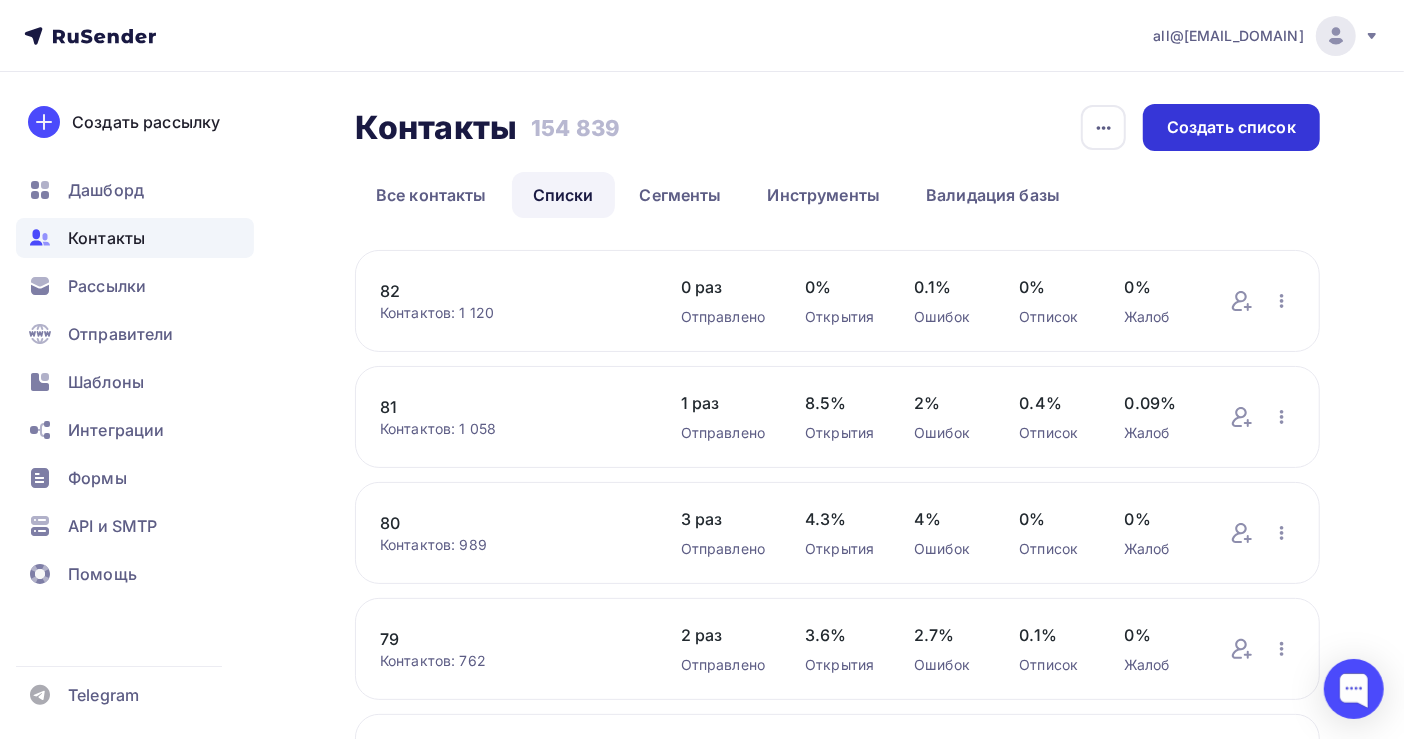 click on "Создать список" at bounding box center [1231, 127] 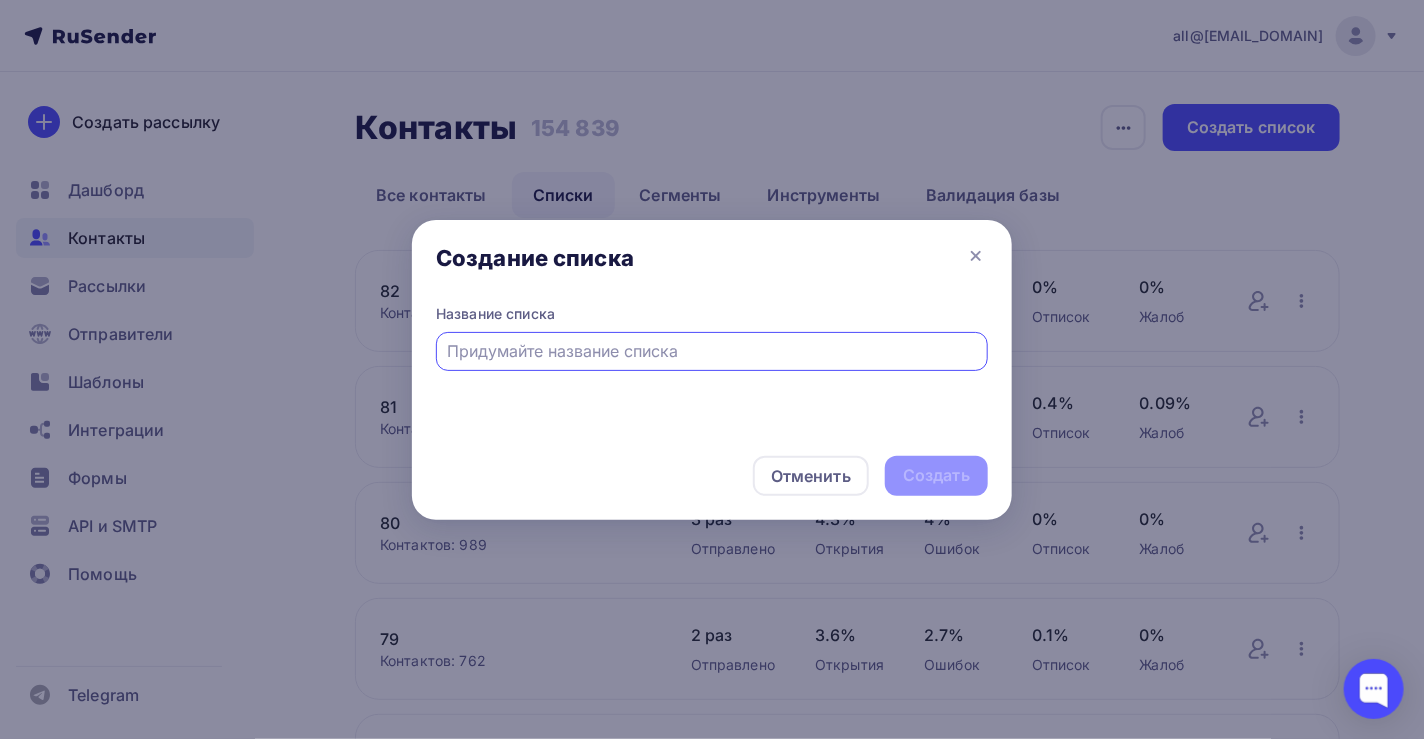 click at bounding box center (712, 351) 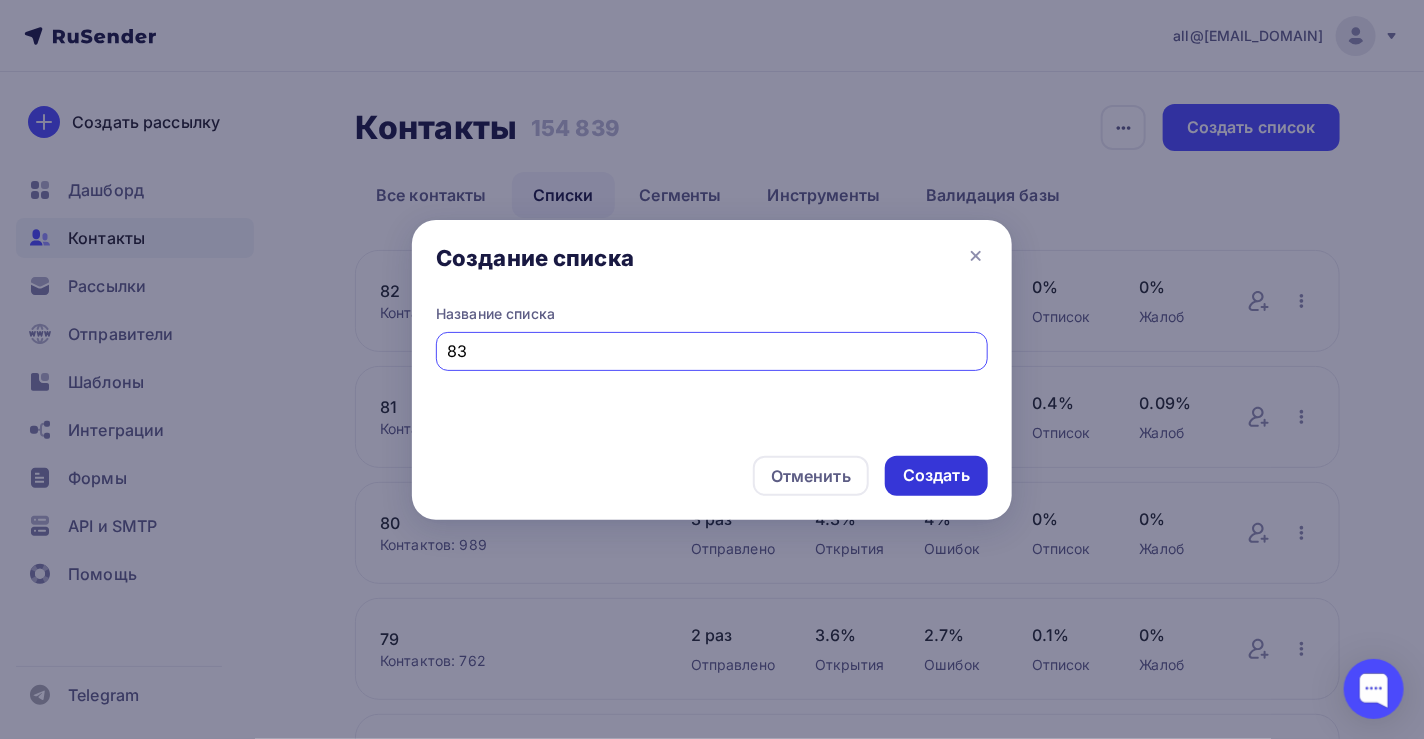 type on "83" 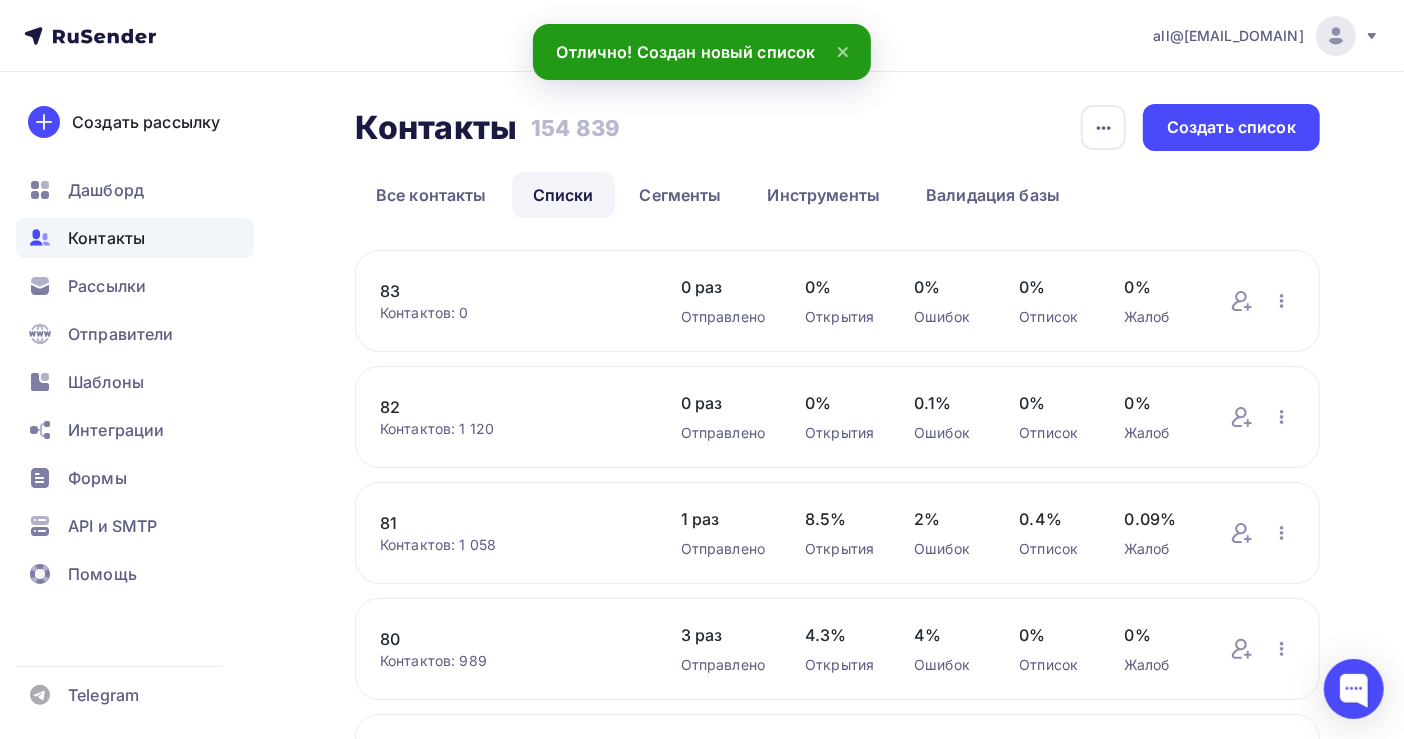 click on "83" at bounding box center [510, 291] 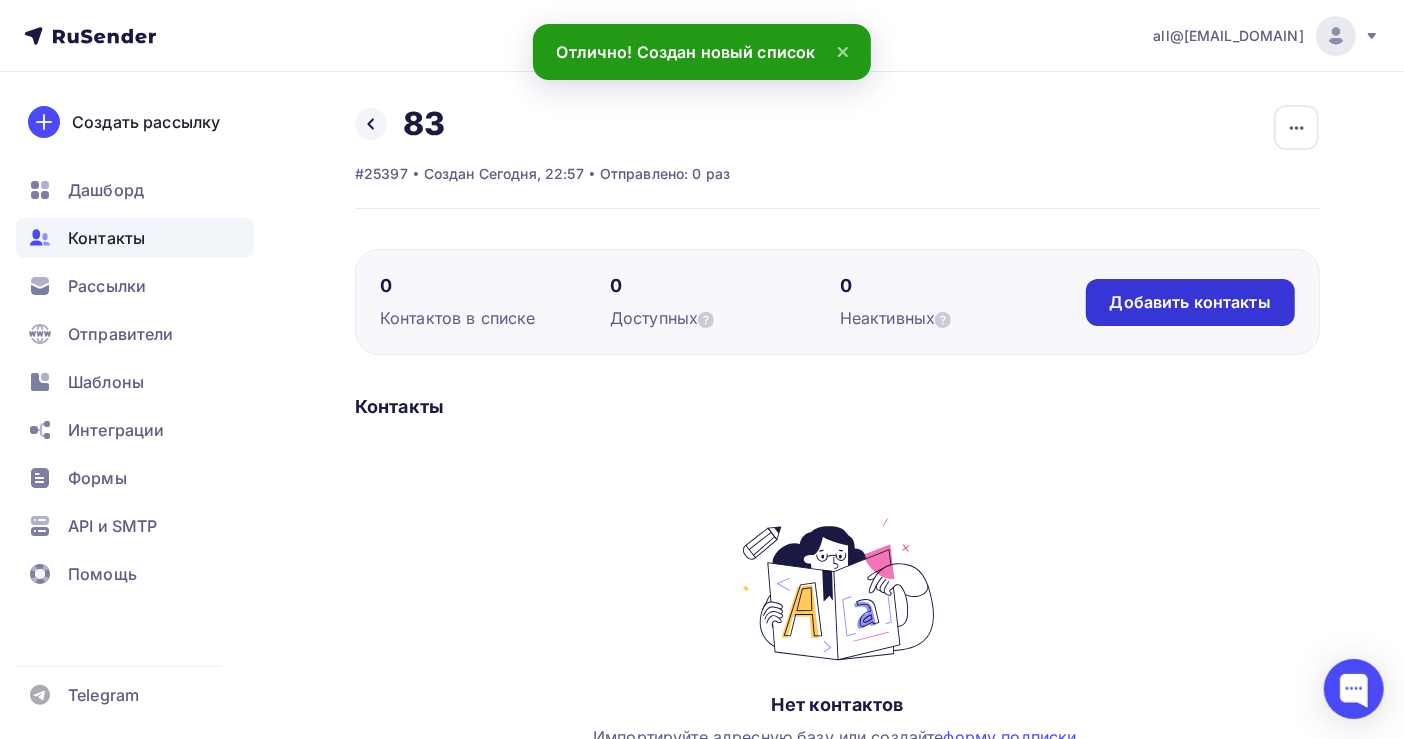 click on "Добавить контакты" at bounding box center [1190, 302] 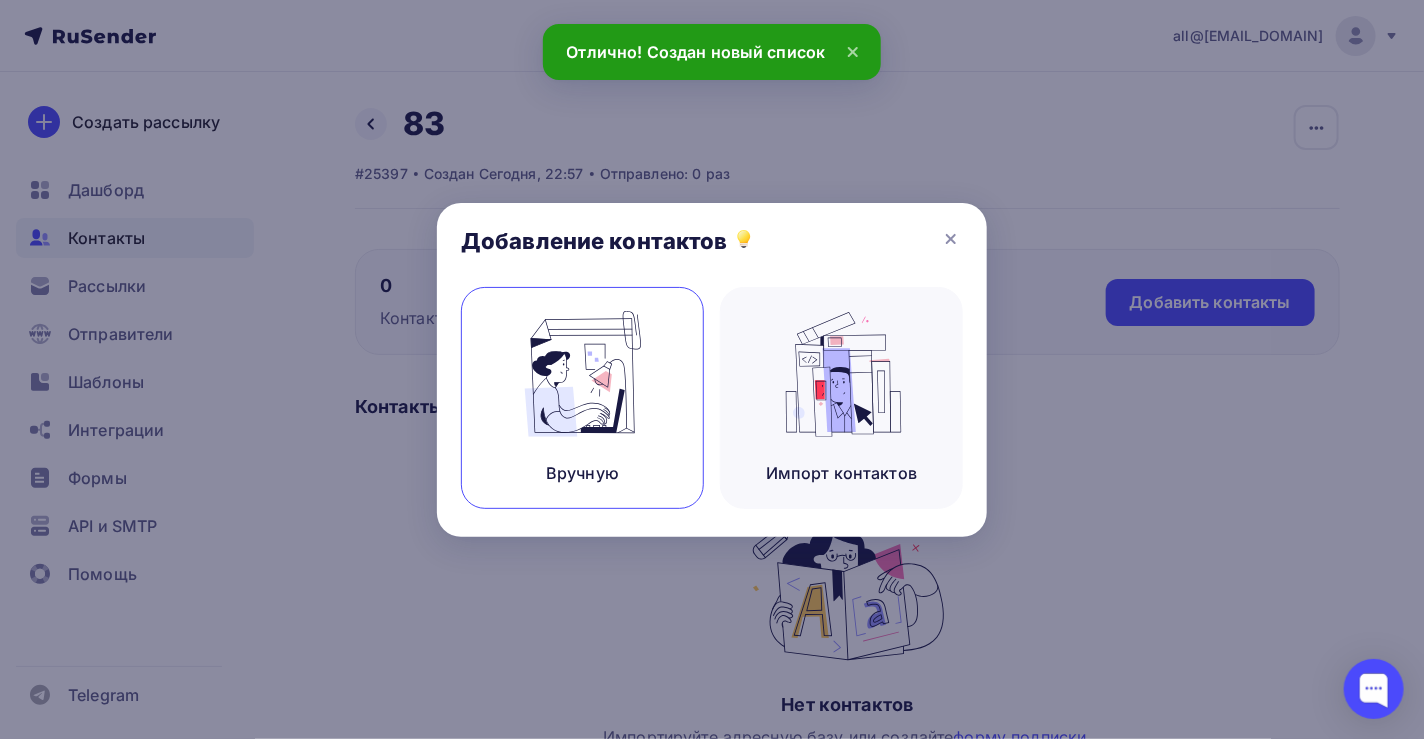 click at bounding box center (583, 374) 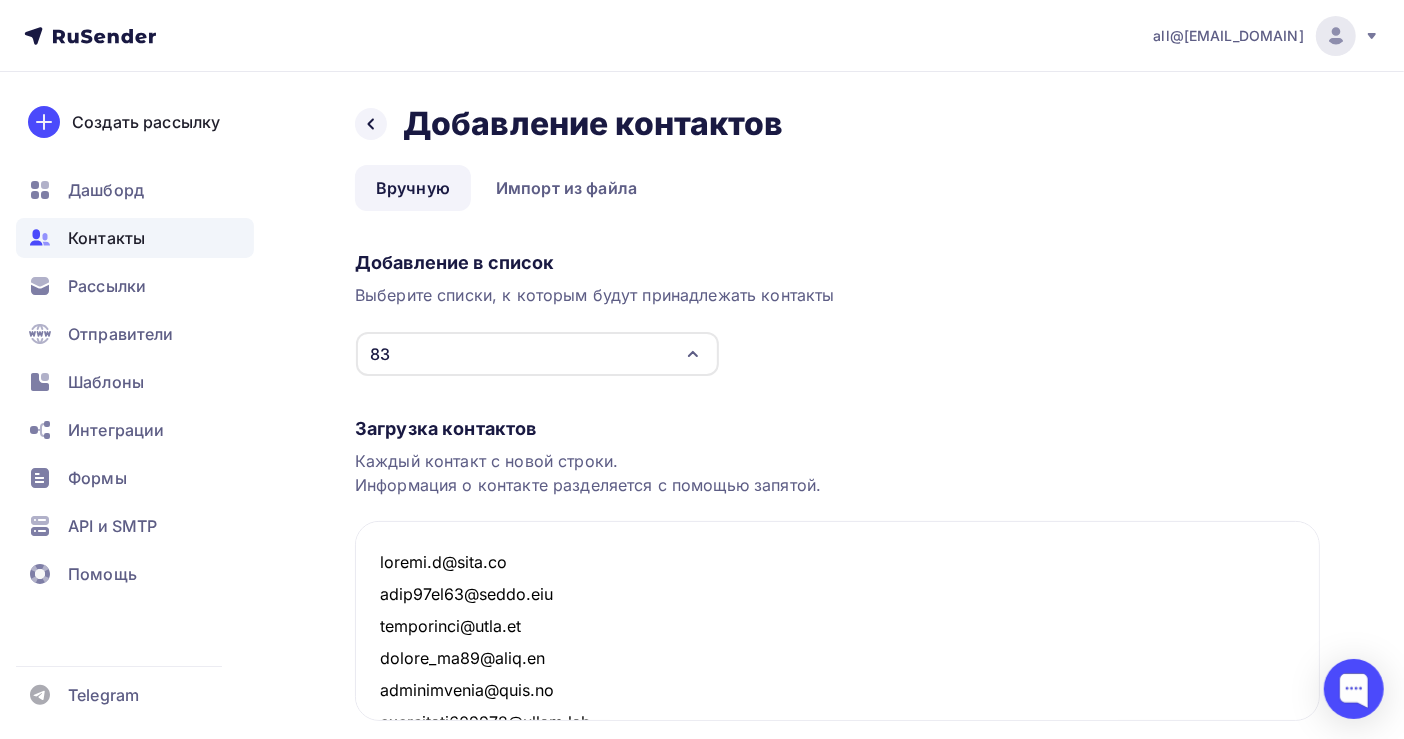 scroll, scrollTop: 47857, scrollLeft: 0, axis: vertical 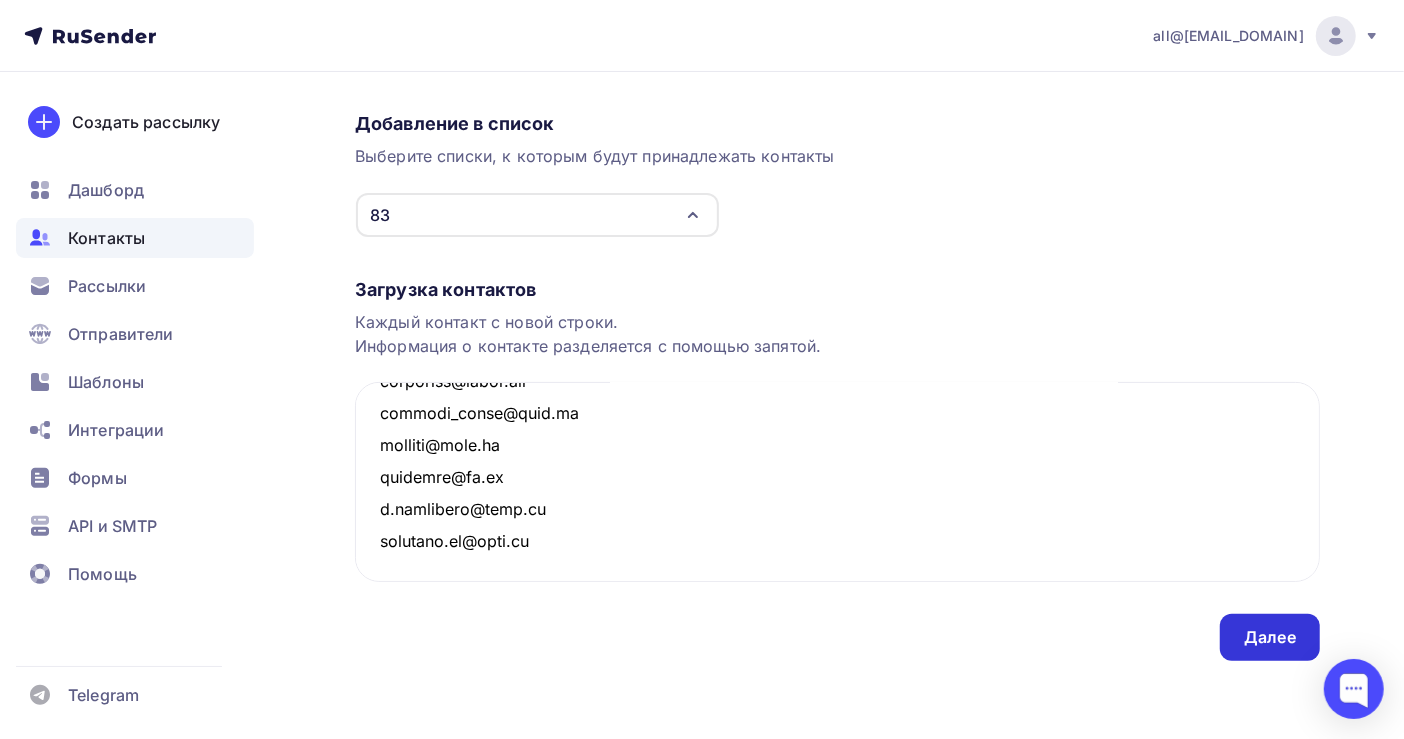 type on "pankov.s@[EXAMPLE.COM]
nata63li04@[EXAMPLE.COM]
natalishef@[EXAMPLE.COM]
natali_vk26@[EXAMPLE.COM]
natalyanosyr@[EXAMPLE.COM]
nlukyanova773105@[EXAMPLE.COM]
uniteff@[EXAMPLE.COM]
okt78@[EXAMPLE.COM]
oktransavia@[EXAMPLE.COM]
o.morozucheva@[EXAMPLE.COM]
buh@[EXAMPLE.COM]
buh_adm38@[EXAMPLE.COM]
buhgb2@[EXAMPLE.COM]
buh_krnd@[EXAMPLE.COM]
radline19@[EXAMPLE.COM]
red23@[EXAMPLE.COM]
mily80@[EXAMPLE.COM]
m-kat@[EXAMPLE.COM]
avtospas80@[EXAMPLE.COM]
pshakina@[EXAMPLE.COM]
rk36@[EXAMPLE.COM]
rodnichok8ds@[EXAMPLE.COM]
rogava1@[EXAMPLE.COM]
olga.otp@[EXAMPLE.COM]
skibinadpk2@[EXAMPLE.COM]
val3537@[EXAMPLE.COM]
milenlena@[EXAMPLE.COM]
naniskuzm@[EXAMPLE.COM]
natasha_nikolaeva_14@[EXAMPLE.COM]
nesti2323@[EXAMPLE.COM]
newshkaff.ru@[EXAMPLE.COM]
nmakushkina@[EXAMPLE.COM]
notalya68@[EXAMPLE.COM]
okul0601@[EXAMPLE.COM]
kuhnideshevo@[EXAMPLE.COM]
l-999@[EXAMPLE.COM]
dpopova.prav-info@[EXAMPLE.COM]
galina.kaplyukova@[EXAMPLE.COM]
shelenaa@[EXAMPLE.COM]
silchenko@[EXAMPLE.COM]
simaevakris@[EXAMPLE.COM]
metalcont@[EXAMPLE.COM]
kuzn_ser@[EXAMPLE.COM]
occzs@[EXAMPLE.COM]
olesyshell@[EXAMPLE.COM]
olgaviks@[EXAMPLE.COM]
olg.lukyanova1980@[EXAMPLE.COM]
ol-zaytseva@[EXAMPLE.COM]
onprokopenko@[EXAMPLE.COM]
ooo_fortuna@[EXAMPLE.COM]
ooo.keksik@[EXAMPLE.COM]
anzhelika-arefeva@[EXAMPLE.COM]..." 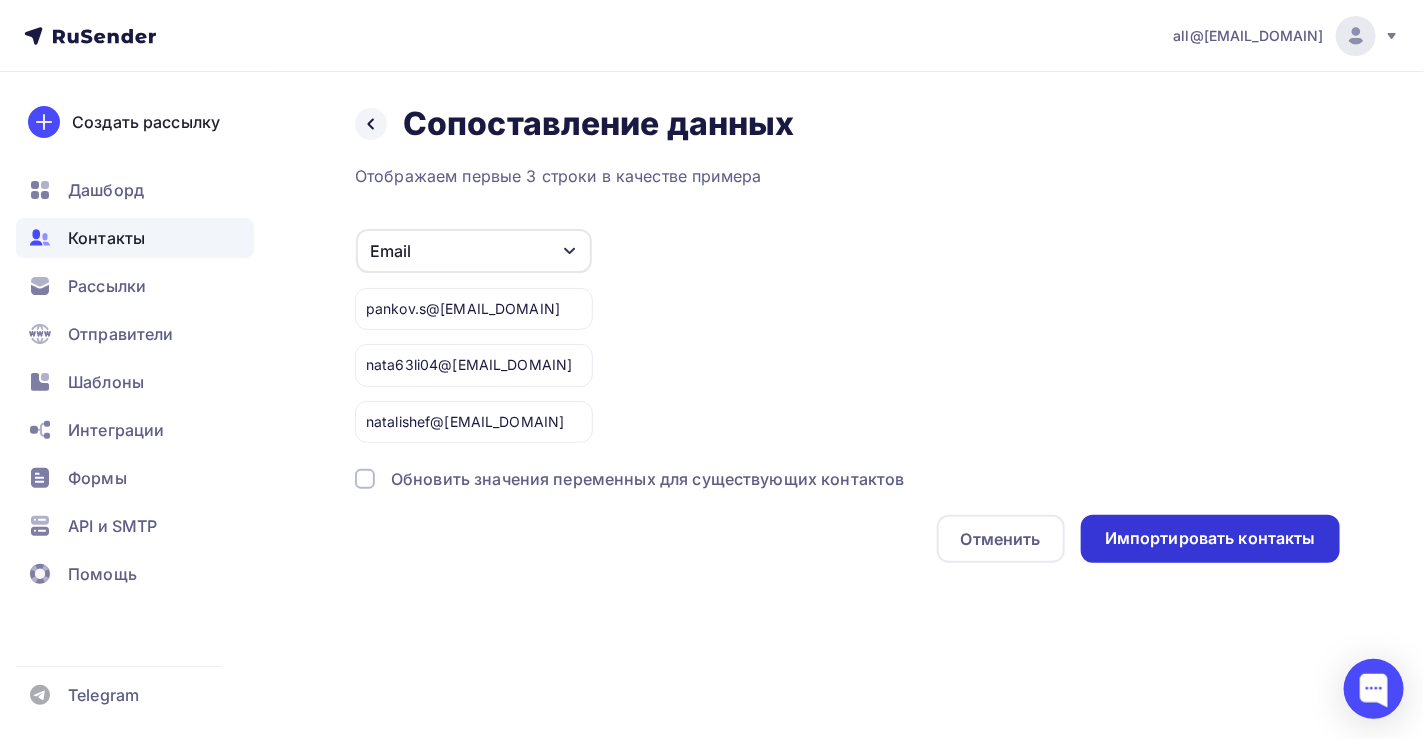 click on "Импортировать контакты" at bounding box center [1210, 538] 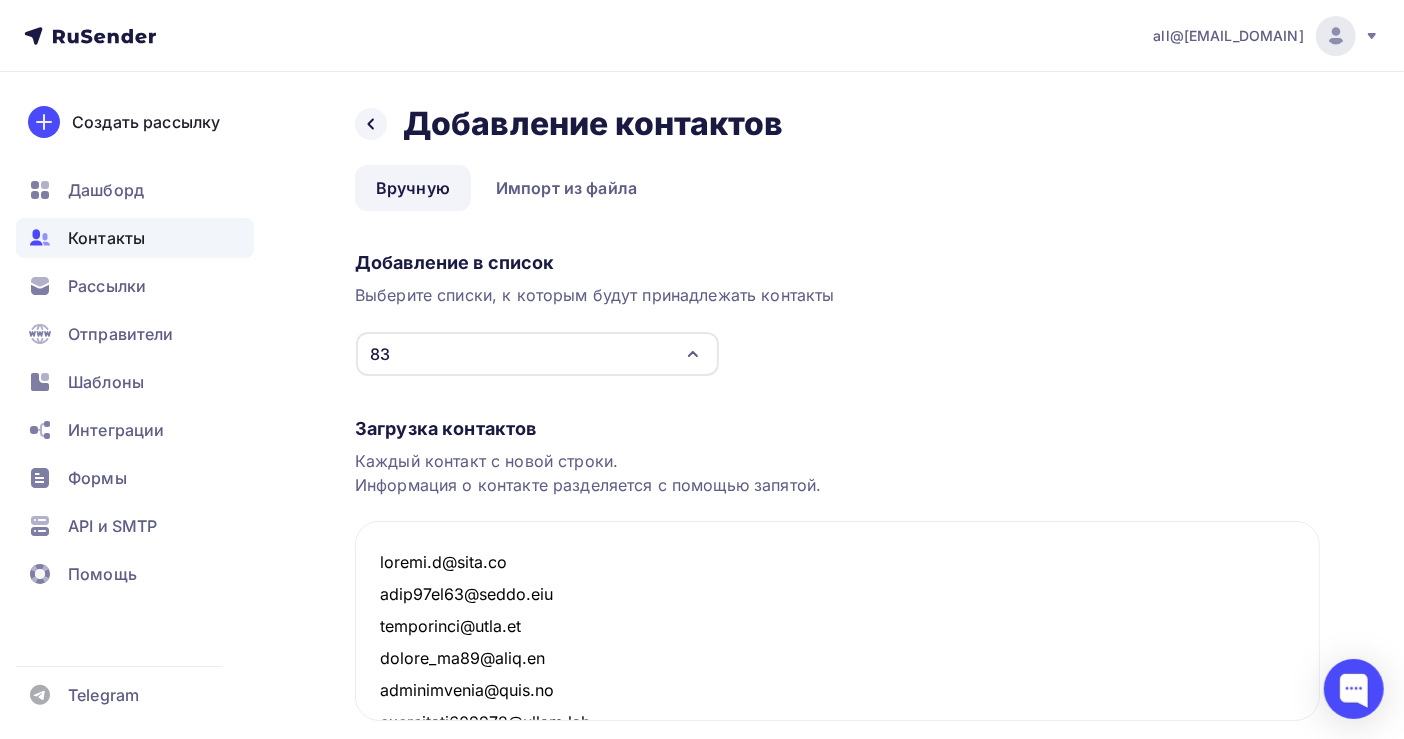 scroll, scrollTop: 47887, scrollLeft: 0, axis: vertical 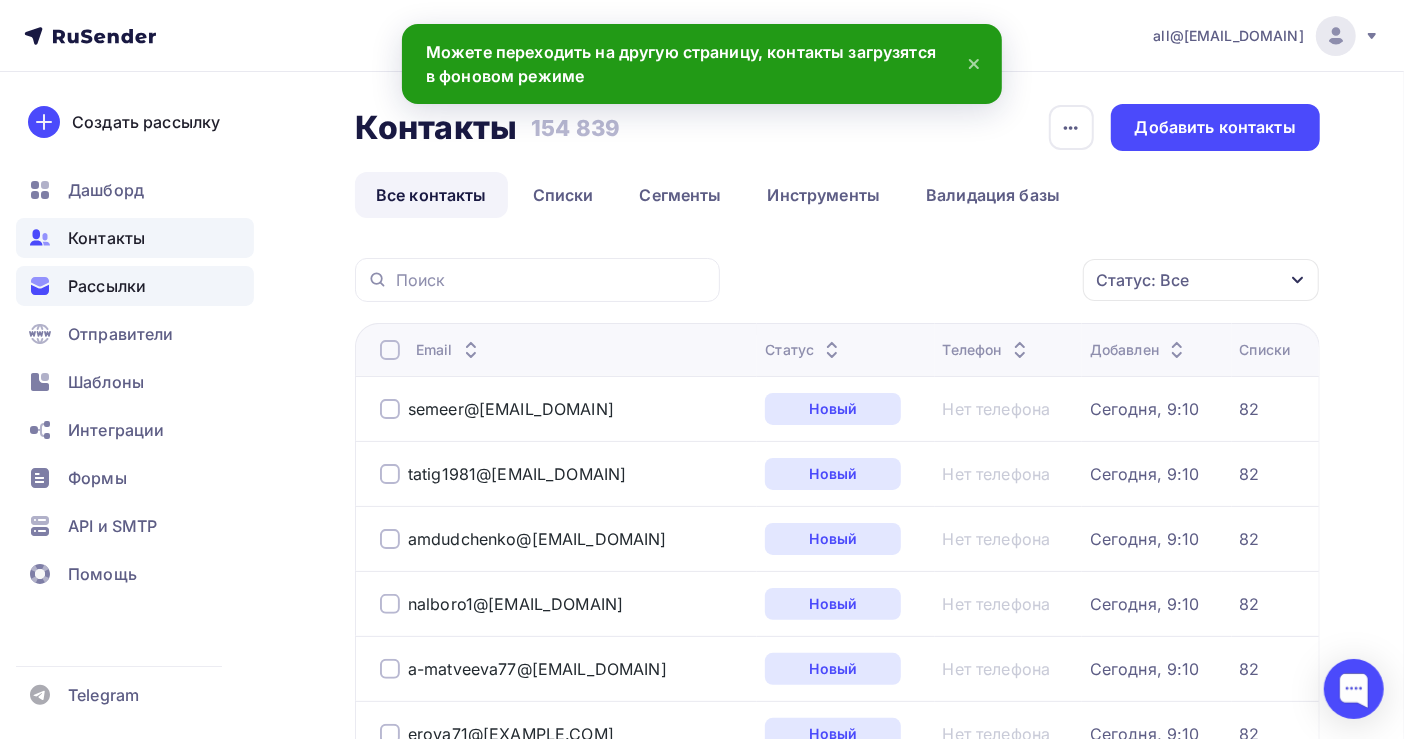 click on "Рассылки" at bounding box center (107, 286) 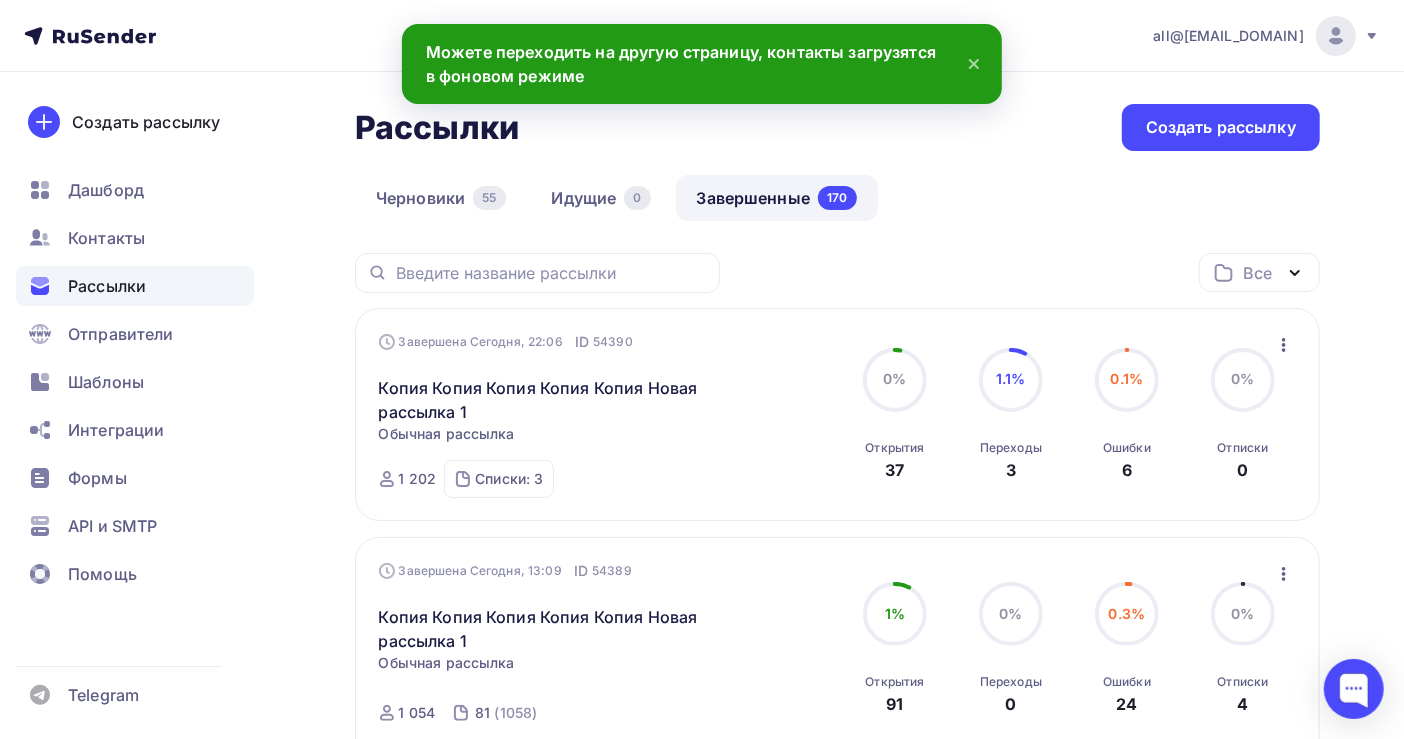 click on "Завершенные
170" at bounding box center (777, 198) 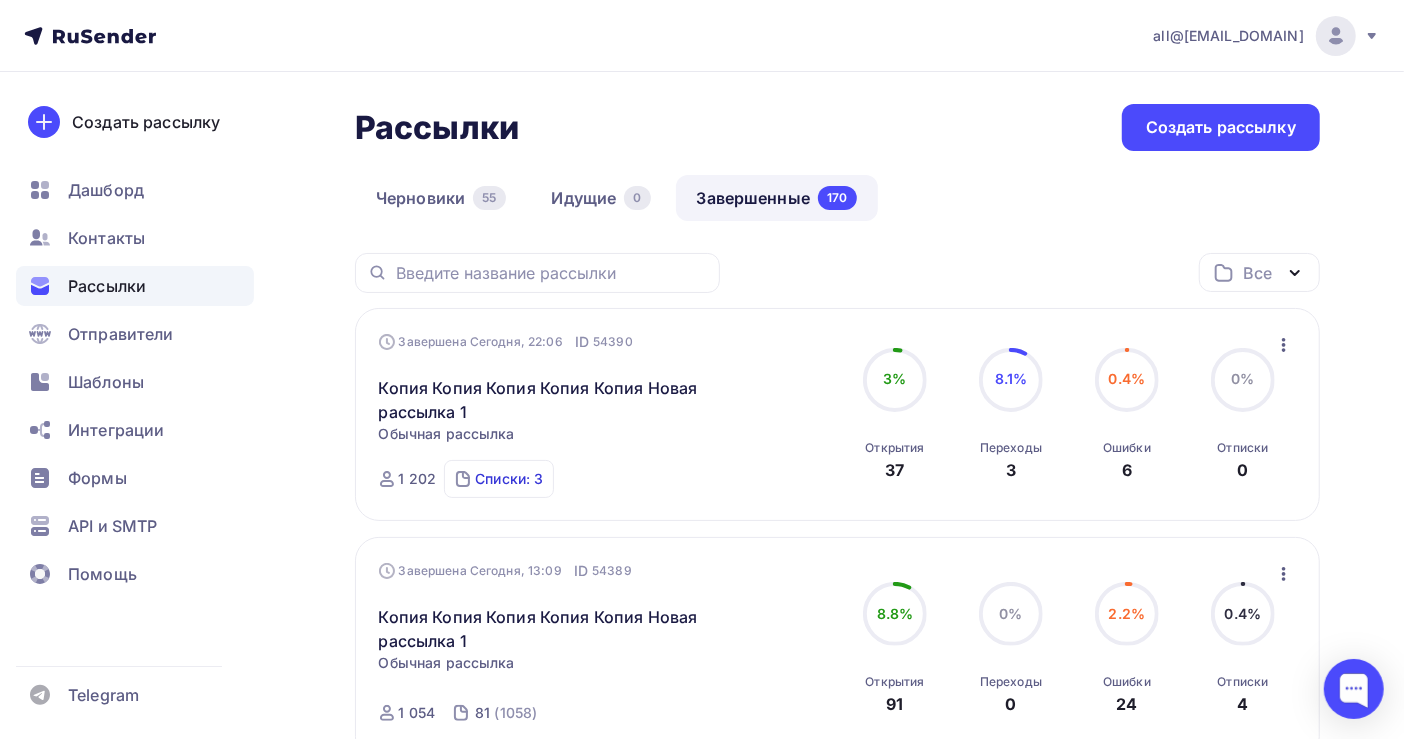 click on "Списки: 3" at bounding box center [509, 479] 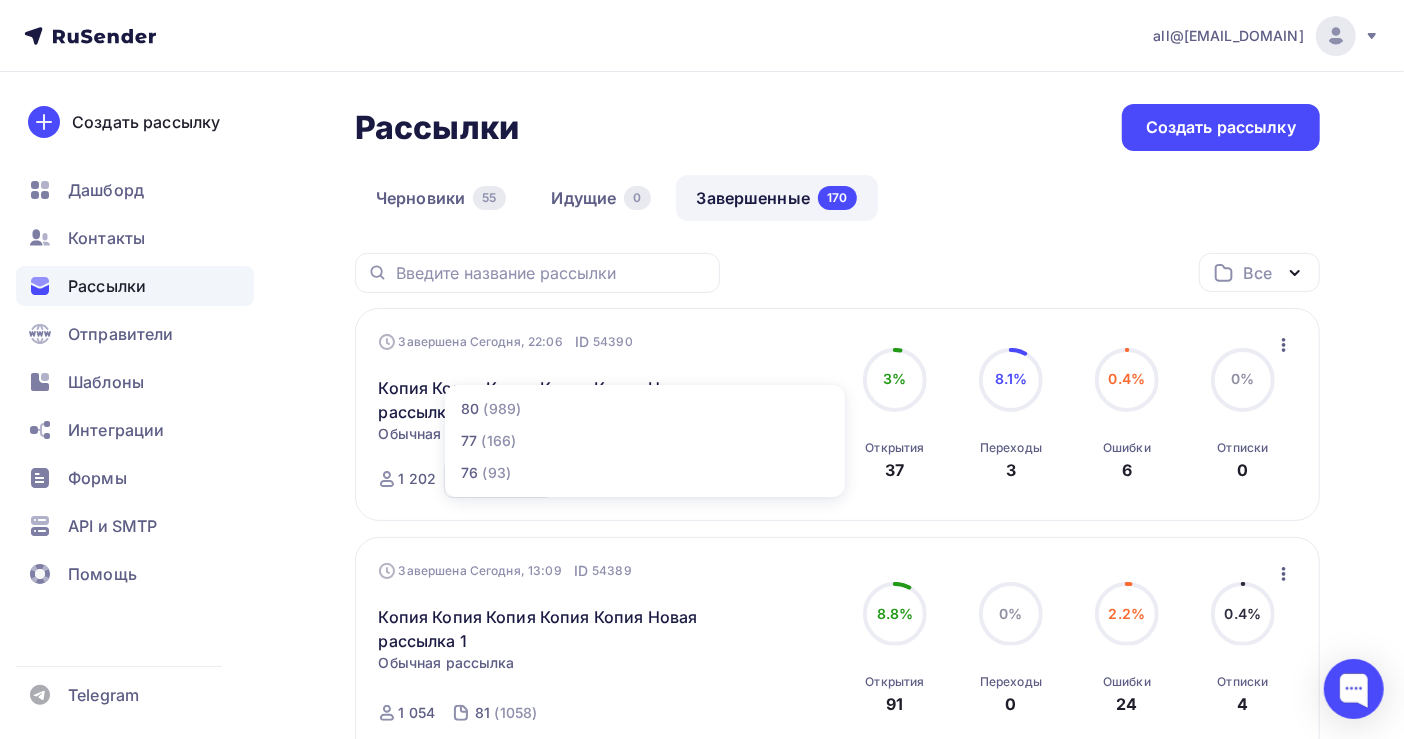 click on "Черновики
[NUMBER]
Идущие
[NUMBER]
Завершенные
[NUMBER]" at bounding box center (837, 214) 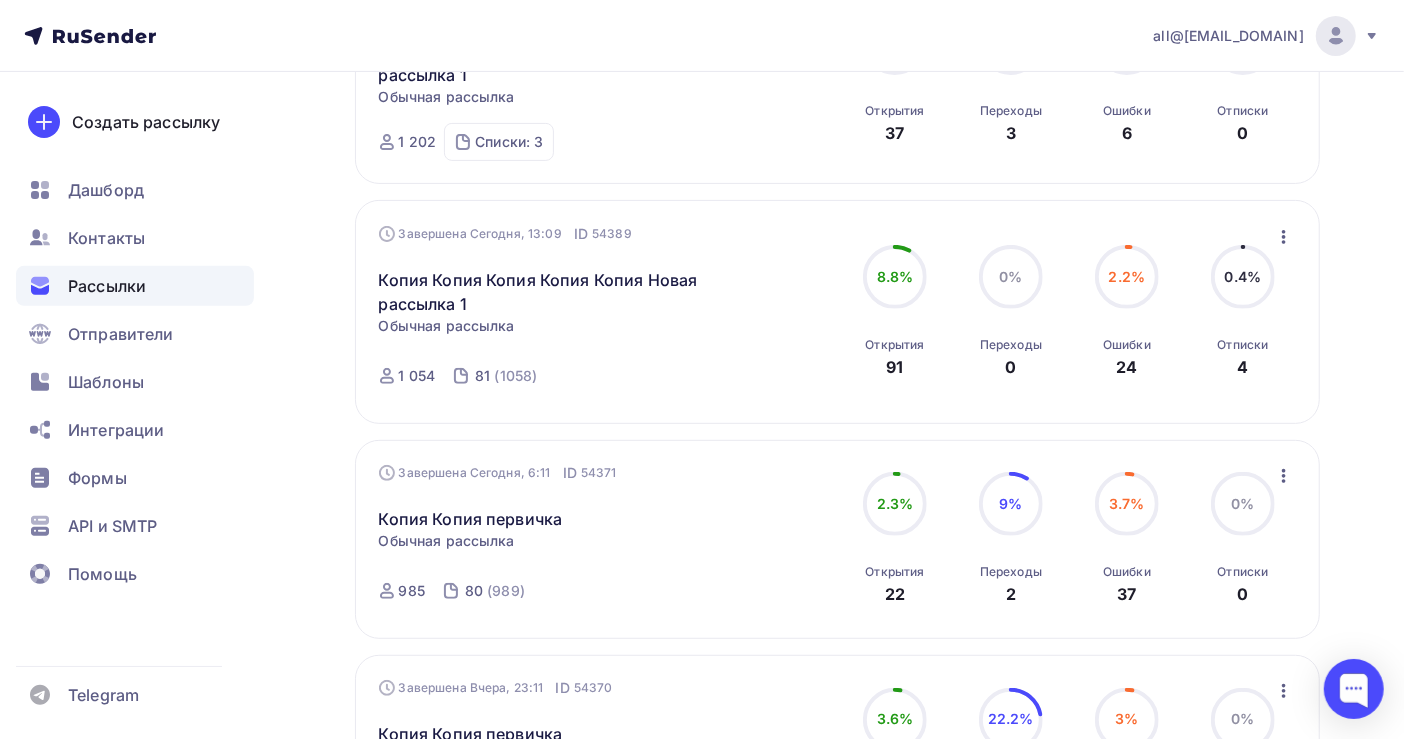 scroll, scrollTop: 400, scrollLeft: 0, axis: vertical 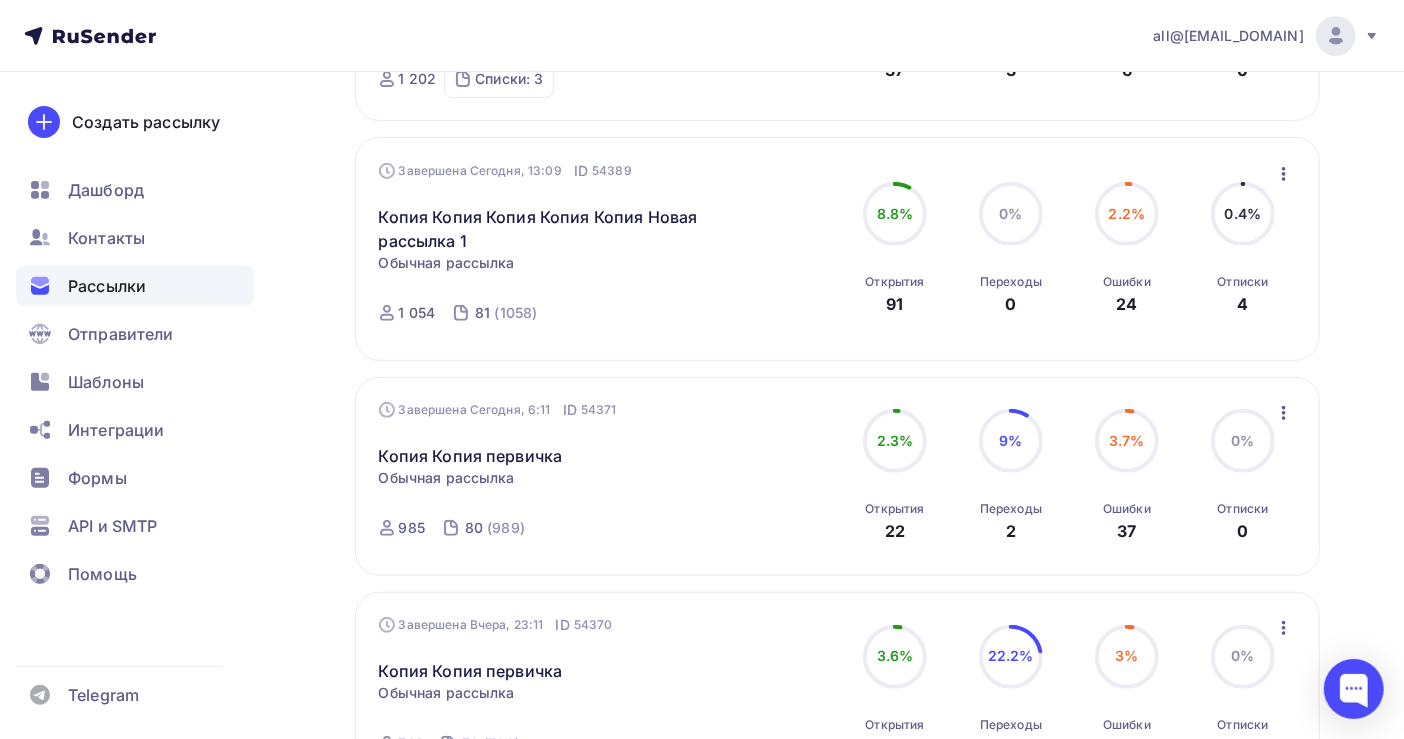 click 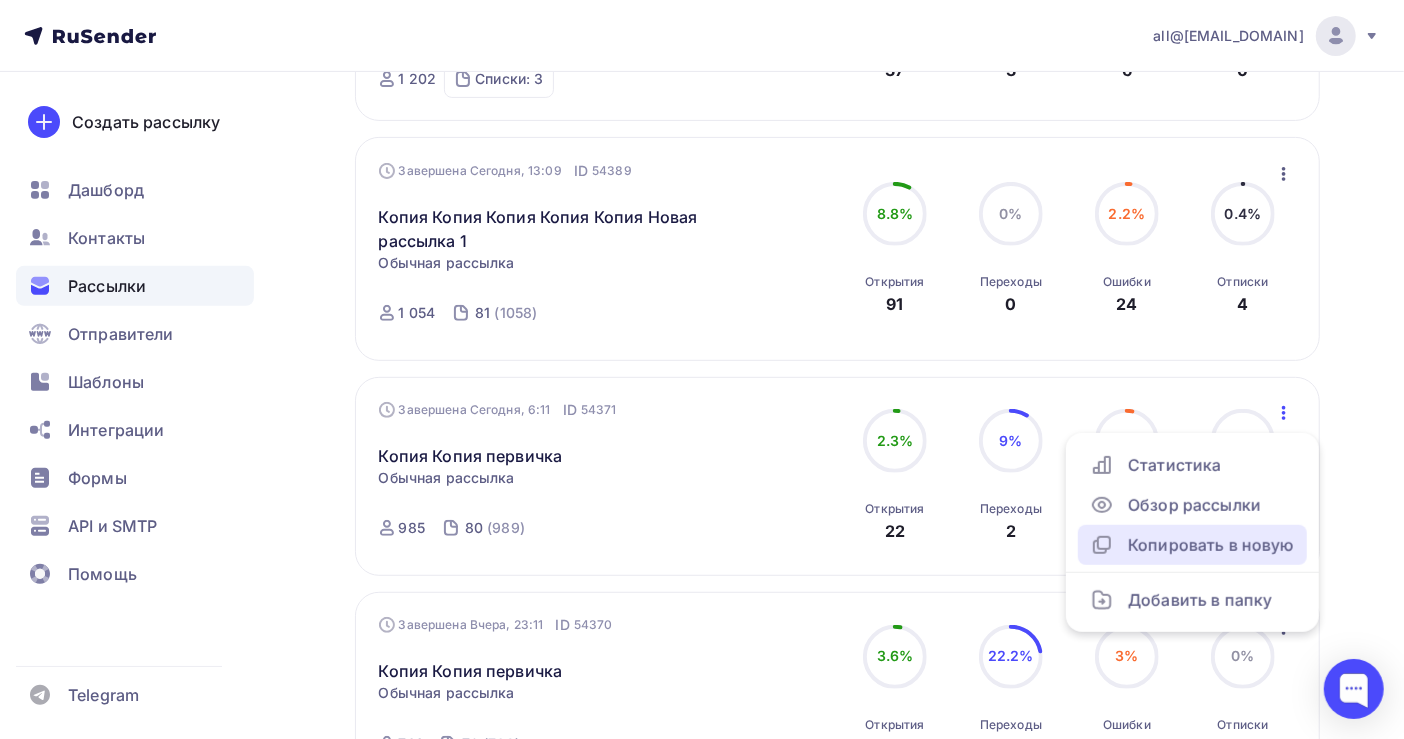 click on "Копировать в новую" at bounding box center [1192, 545] 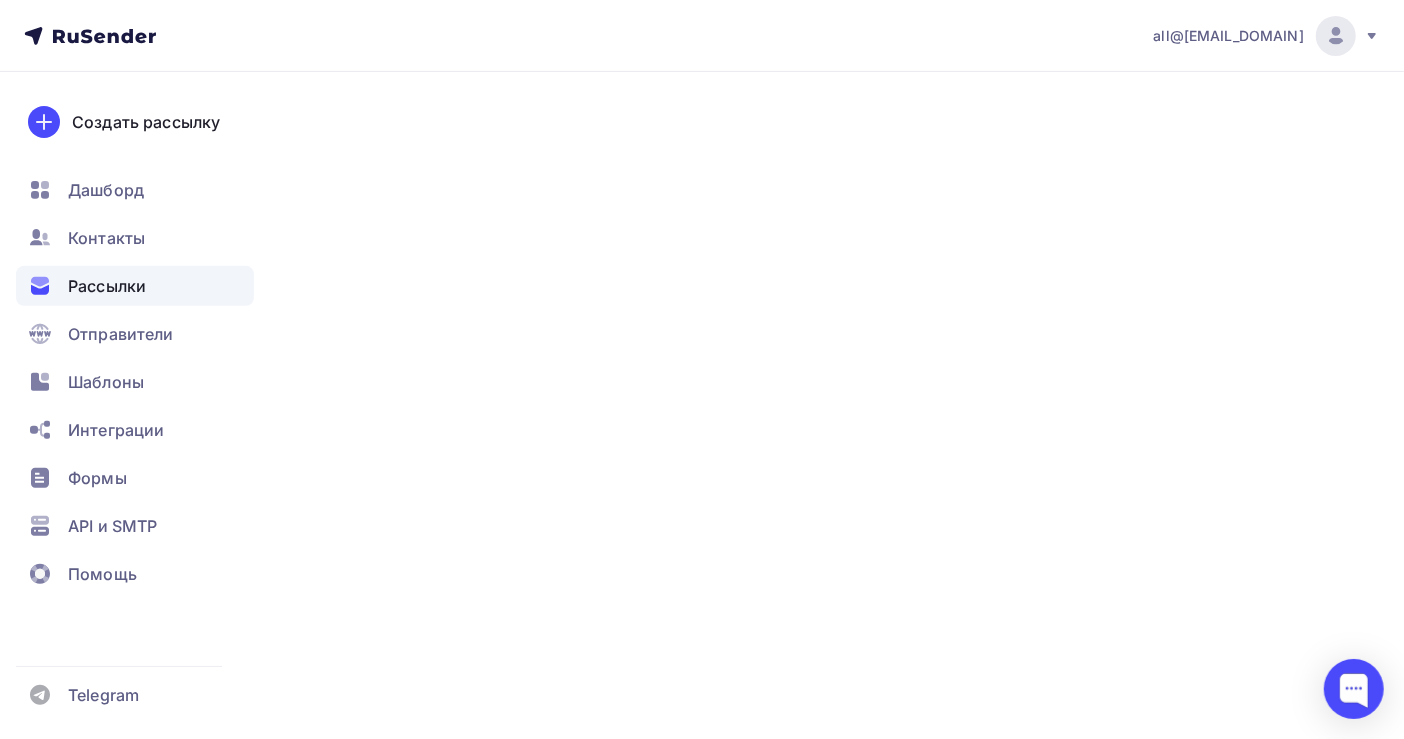scroll, scrollTop: 0, scrollLeft: 0, axis: both 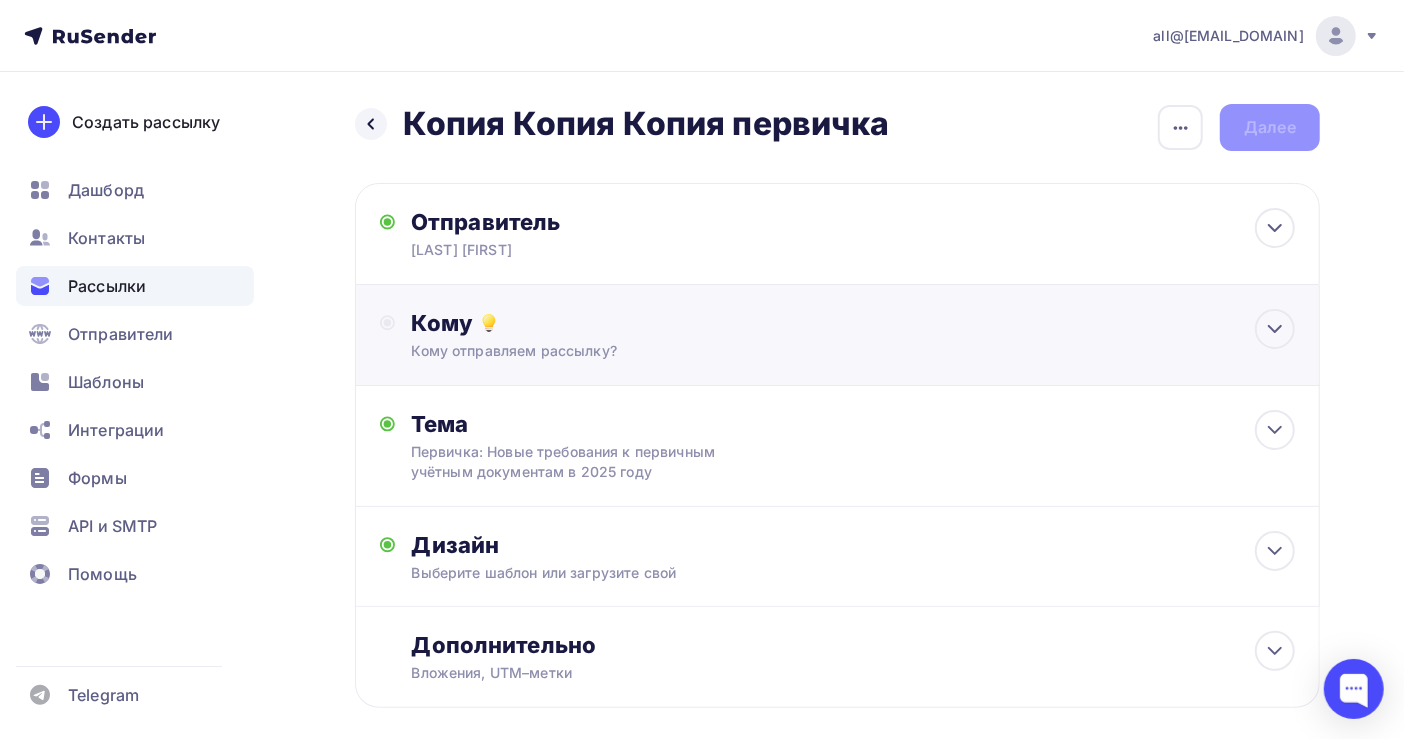 click on "Кому" at bounding box center [853, 323] 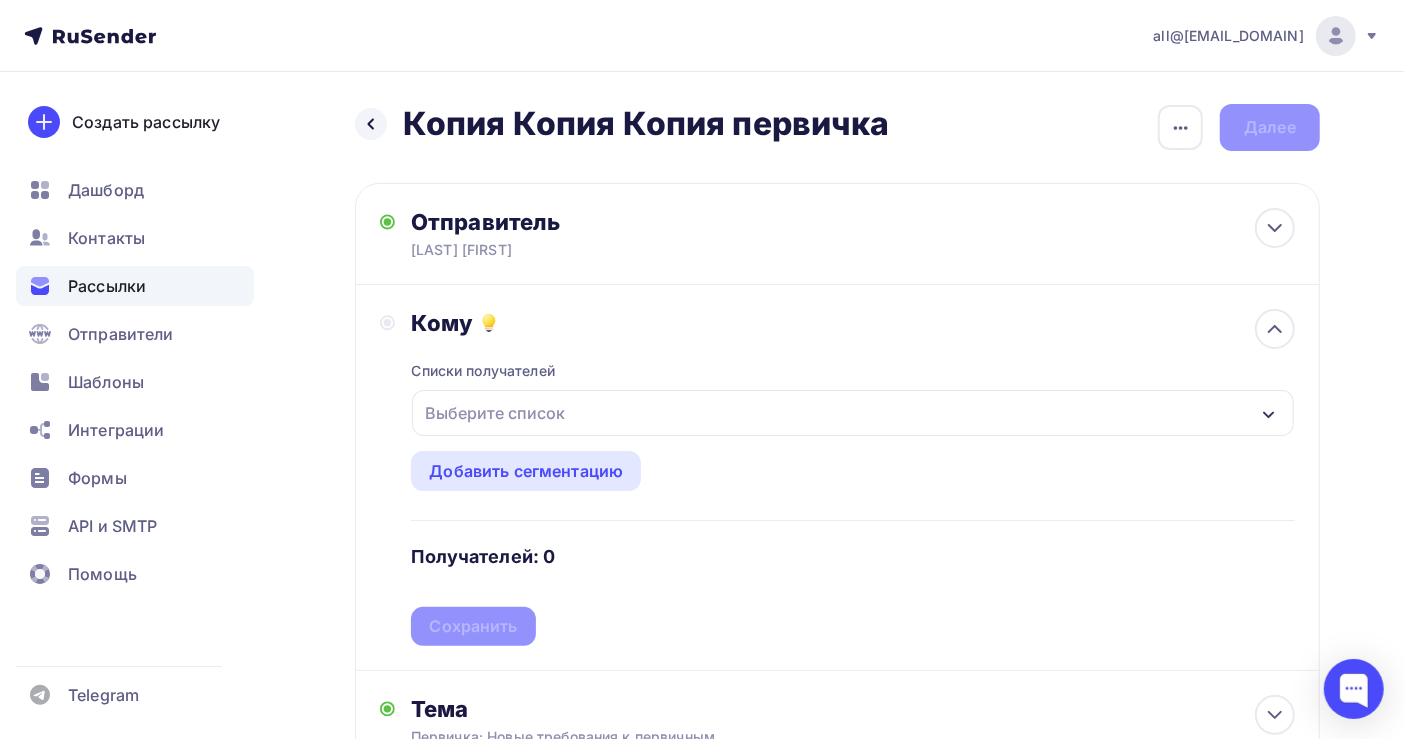 click on "Выберите список" at bounding box center [495, 413] 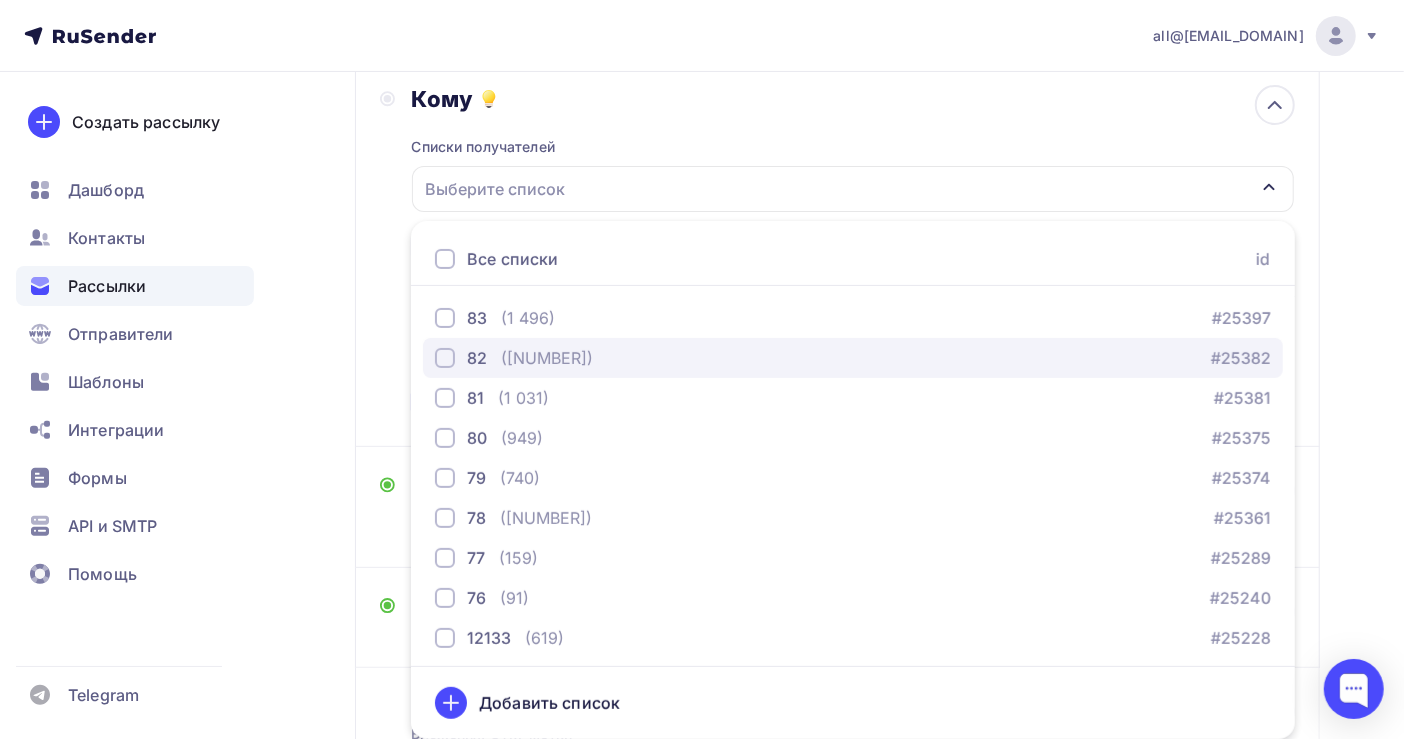 click on "([NUMBER])" at bounding box center [547, 358] 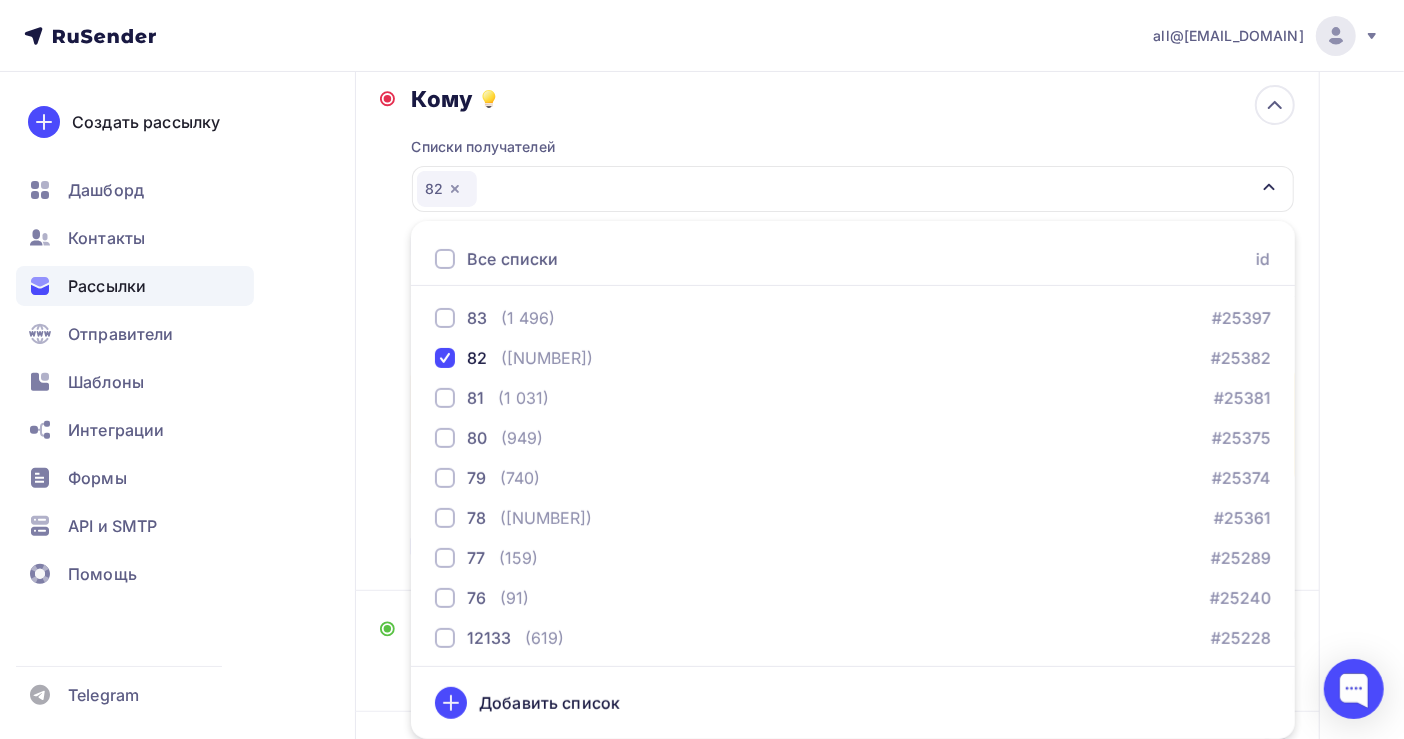 click on "Назад
Копия Копия Копия первичка
Копия Копия Копия первичка
Закончить позже
Переименовать рассылку
Удалить
Далее
Отправитель
[LAST] [LAST]
Email  *
all@[EXAMPLE.COM]
all@[EXAMPLE.COM]           all@[EXAMPLE.COM]           org@[EXAMPLE.COM]           nat@[EXAMPLE.COM]           ok@[EXAMPLE.COM]           buh@[EXAMPLE.COM]           buh@[EXAMPLE.COM]               Добавить отправителя
Рекомендуем  добавить почту на домене , чтобы рассылка не попала в «Спам»
Имя" at bounding box center (702, 445) 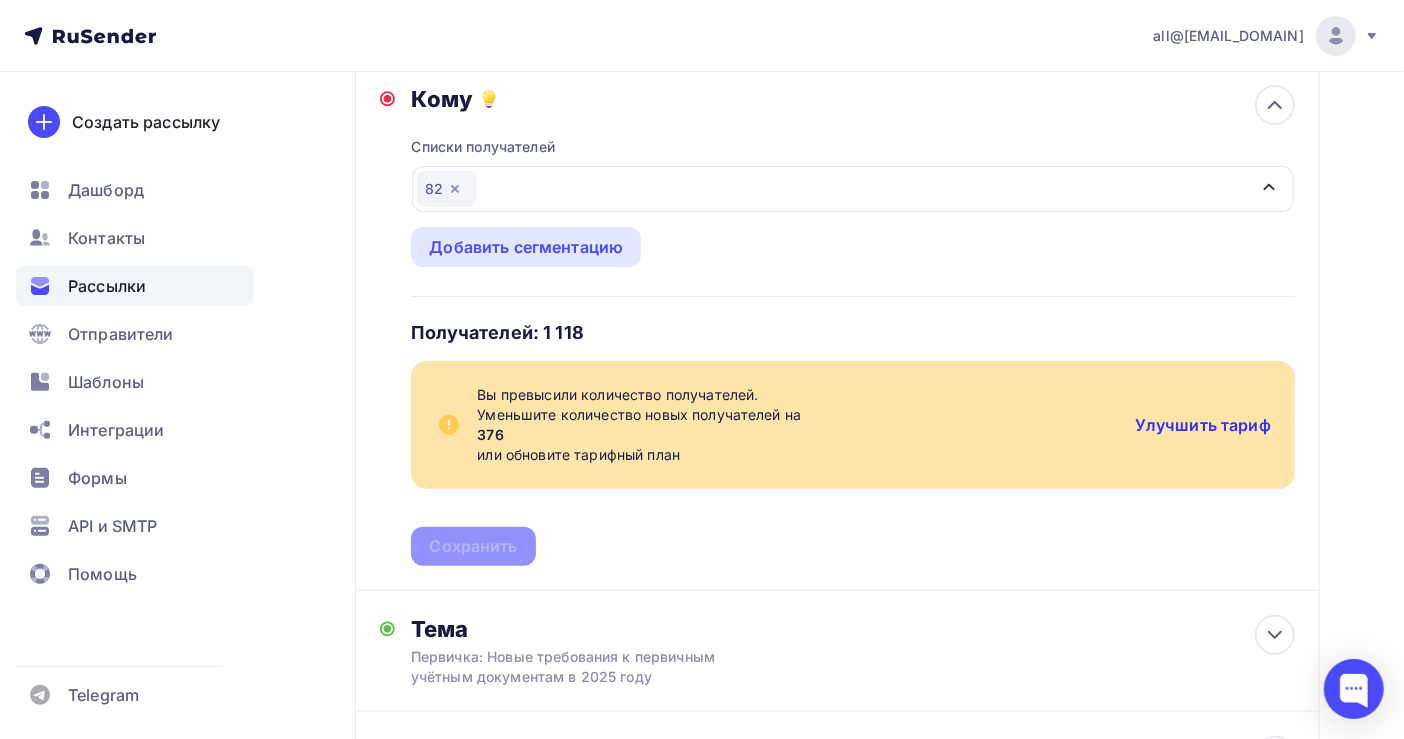 click on "Улучшить тариф" at bounding box center [1203, 425] 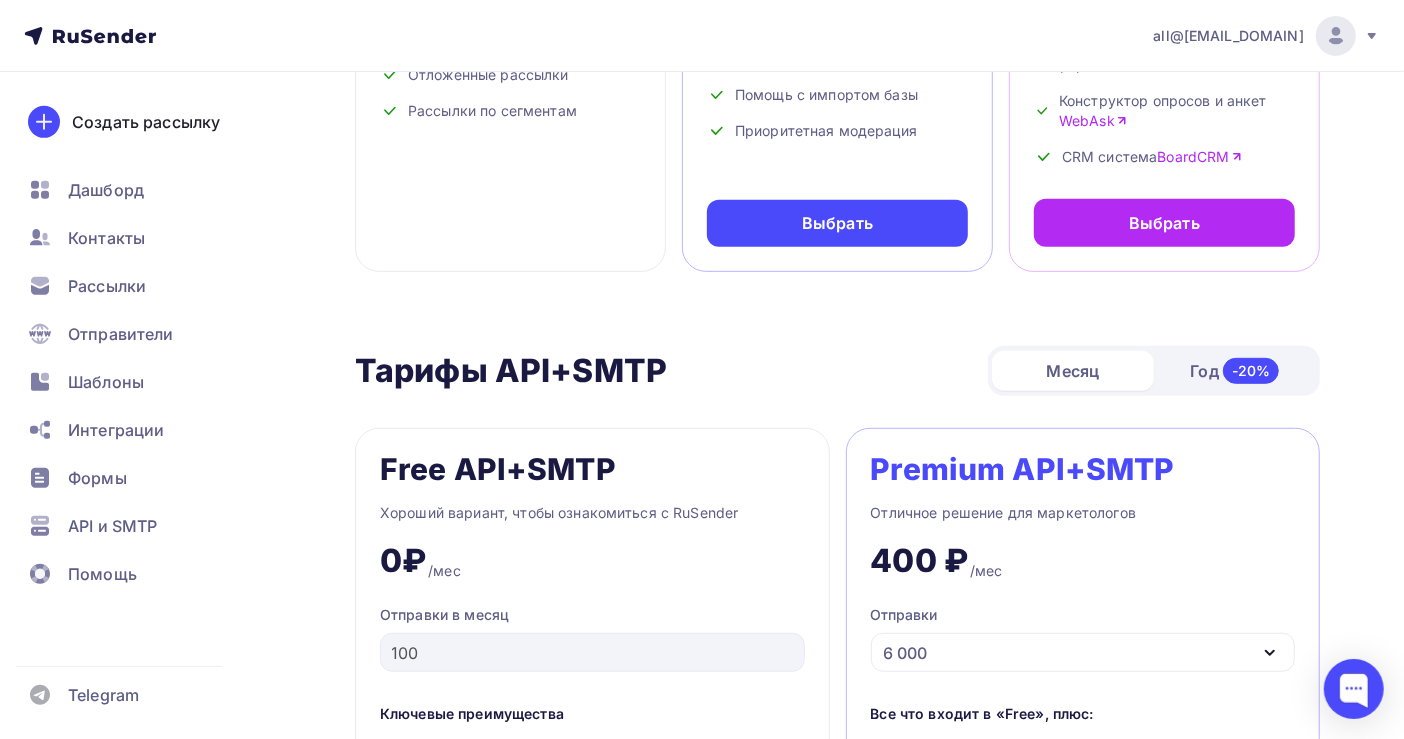 scroll, scrollTop: 0, scrollLeft: 0, axis: both 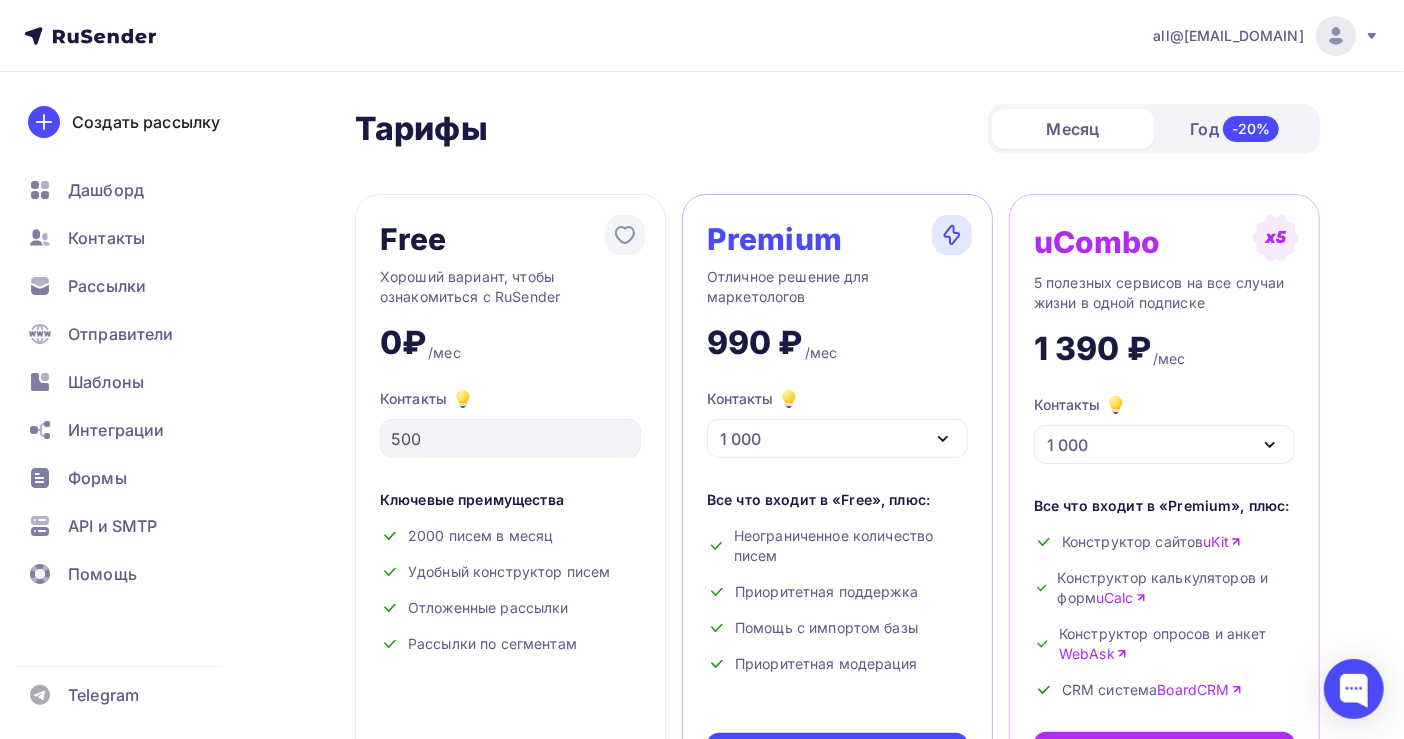 click on "1 000" at bounding box center (837, 438) 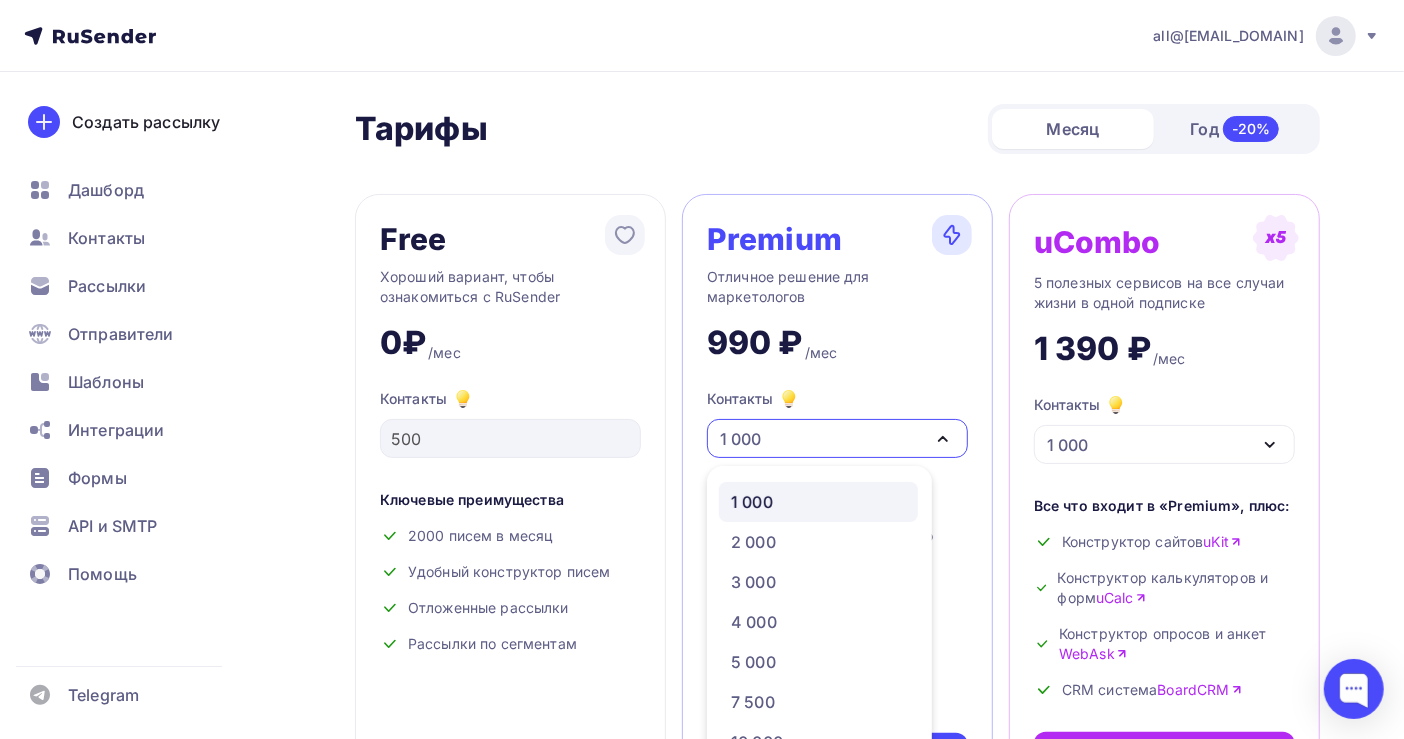 scroll, scrollTop: 0, scrollLeft: 0, axis: both 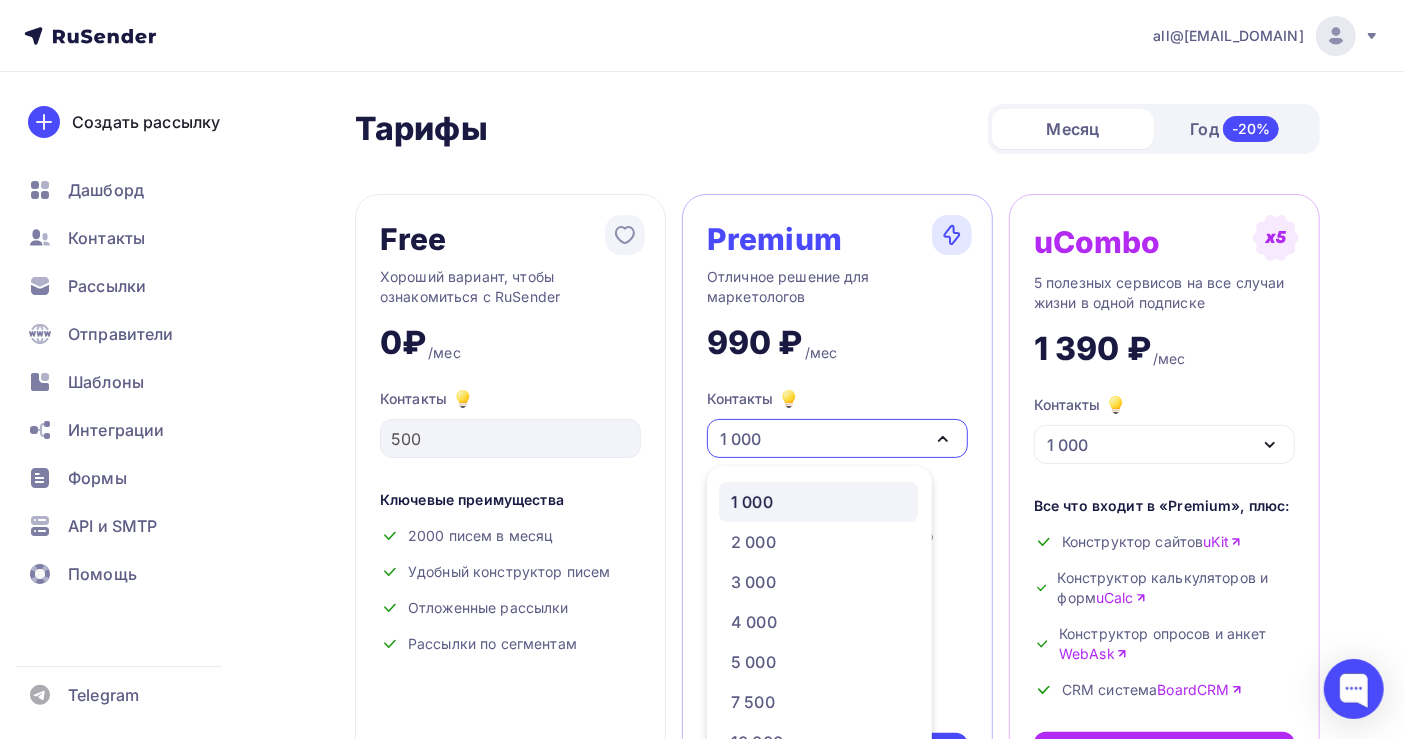 click on "all@[EMAIL_DOMAIN]" at bounding box center (1228, 36) 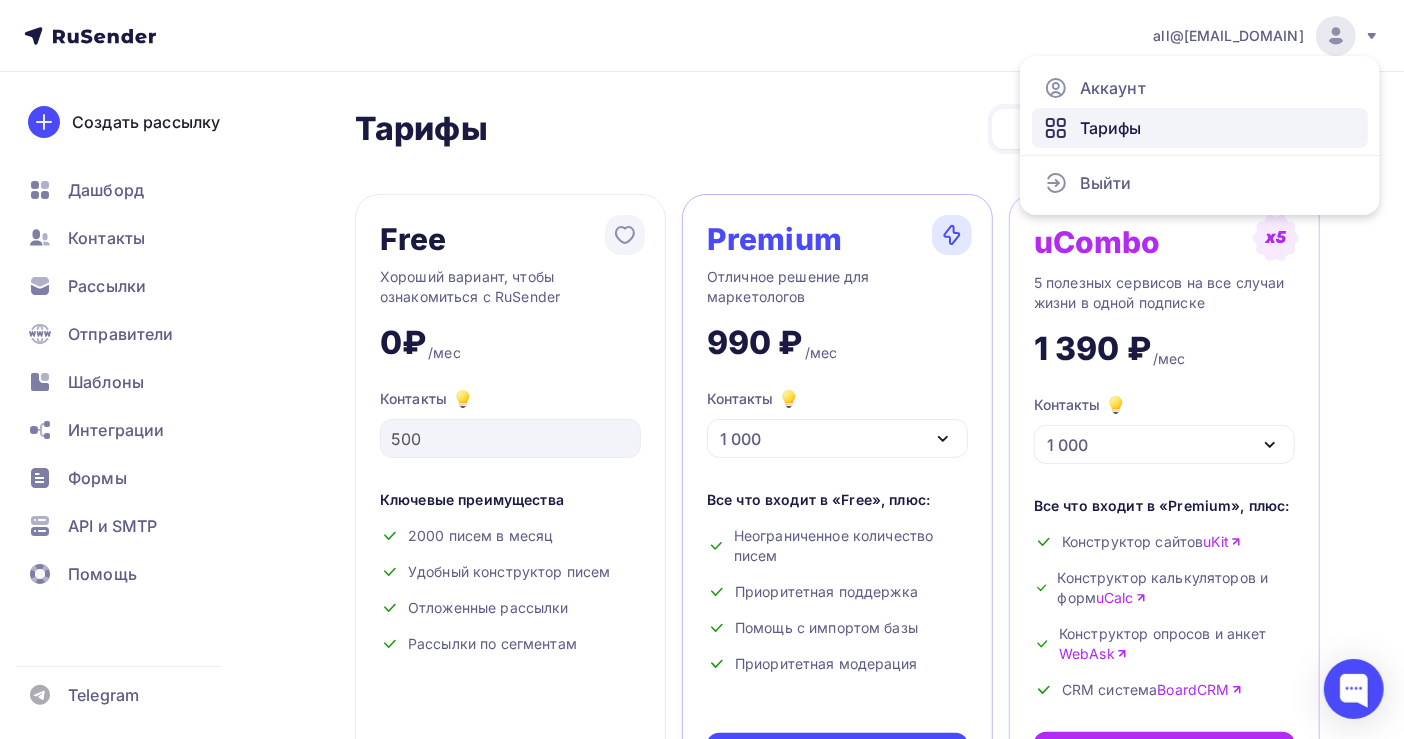click on "Тарифы" at bounding box center (1111, 128) 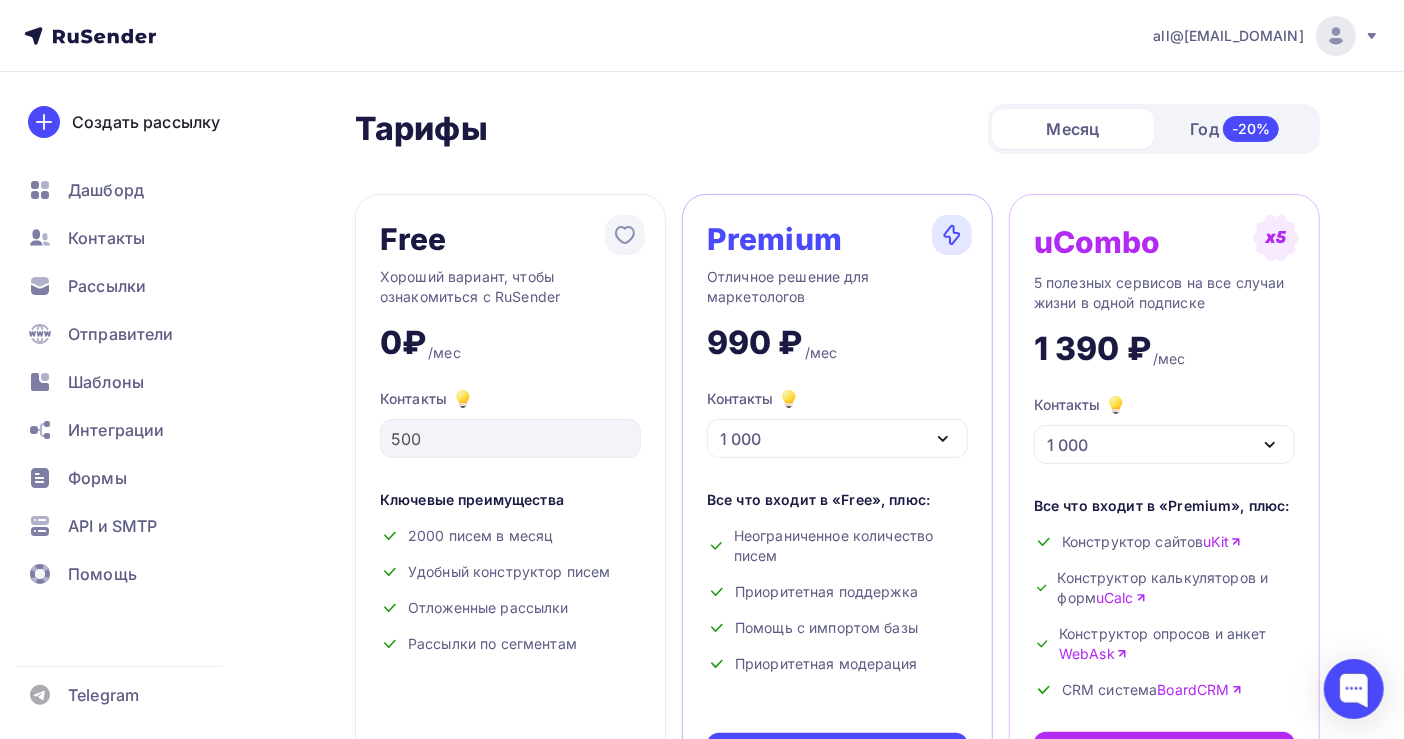 click on "all@[EMAIL_DOMAIN]" at bounding box center [1228, 36] 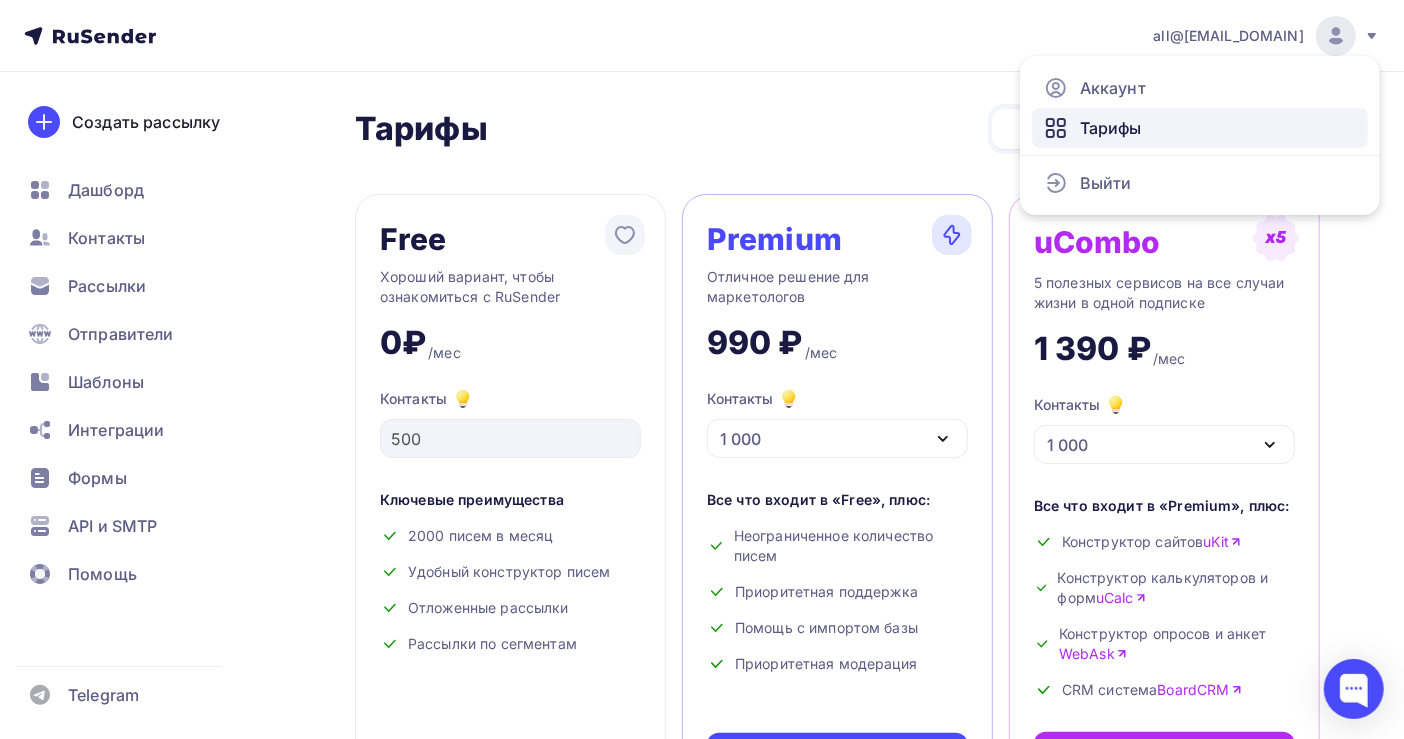 click on "Тарифы" at bounding box center (1200, 128) 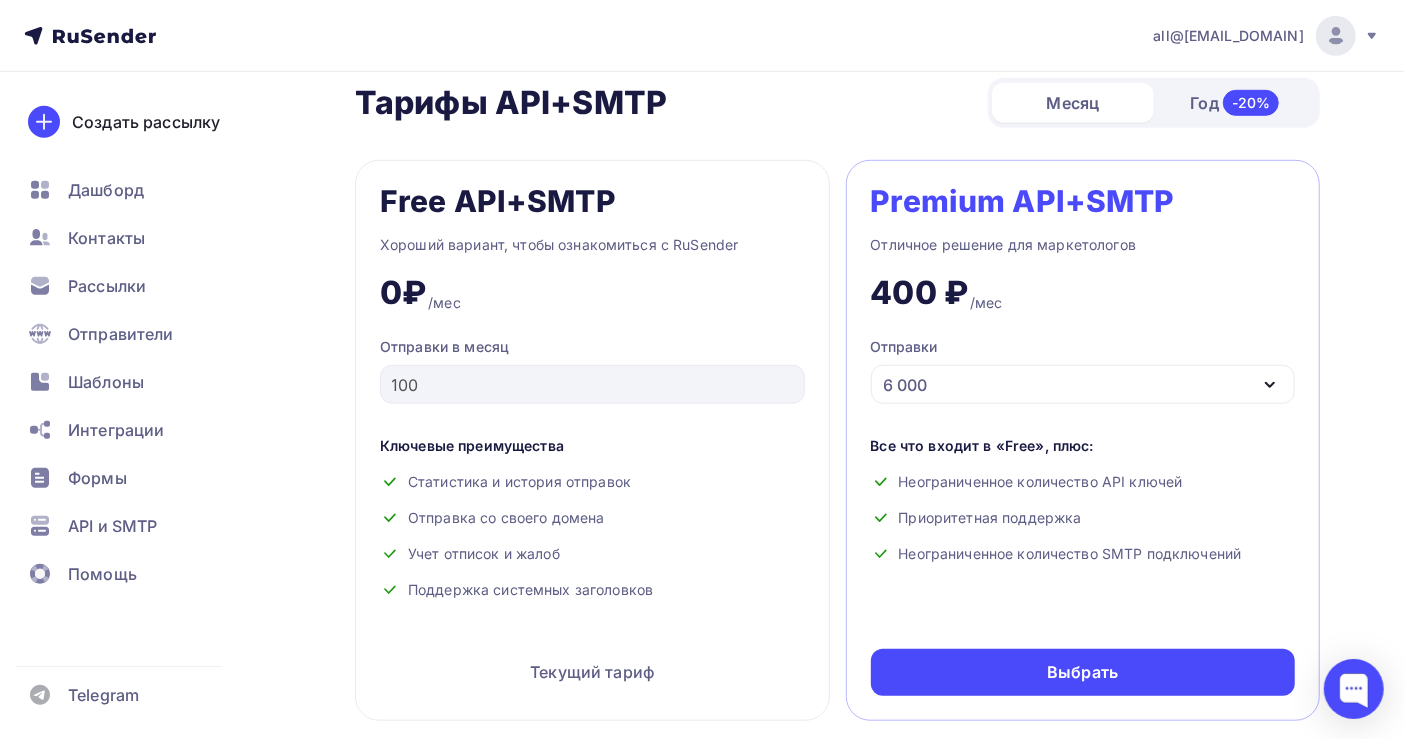 scroll, scrollTop: 667, scrollLeft: 0, axis: vertical 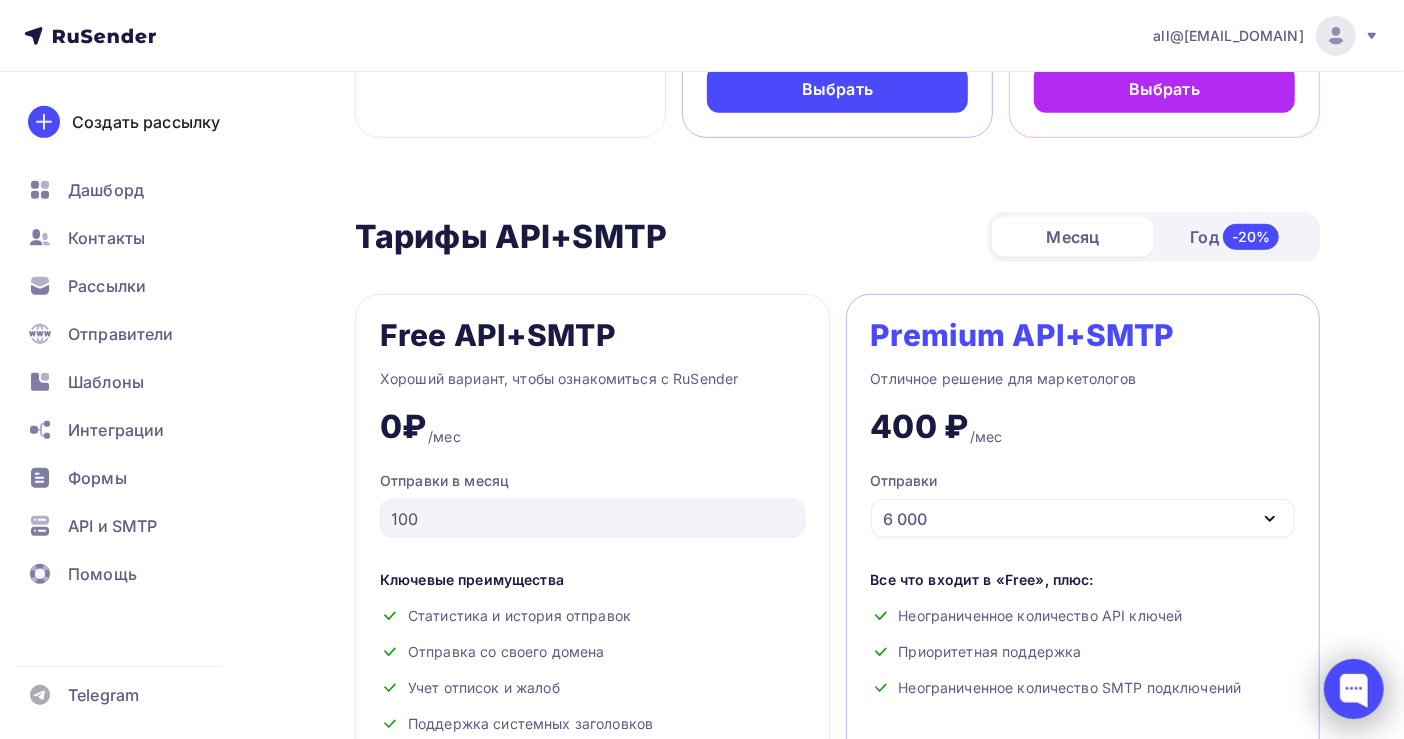 click at bounding box center [1354, 689] 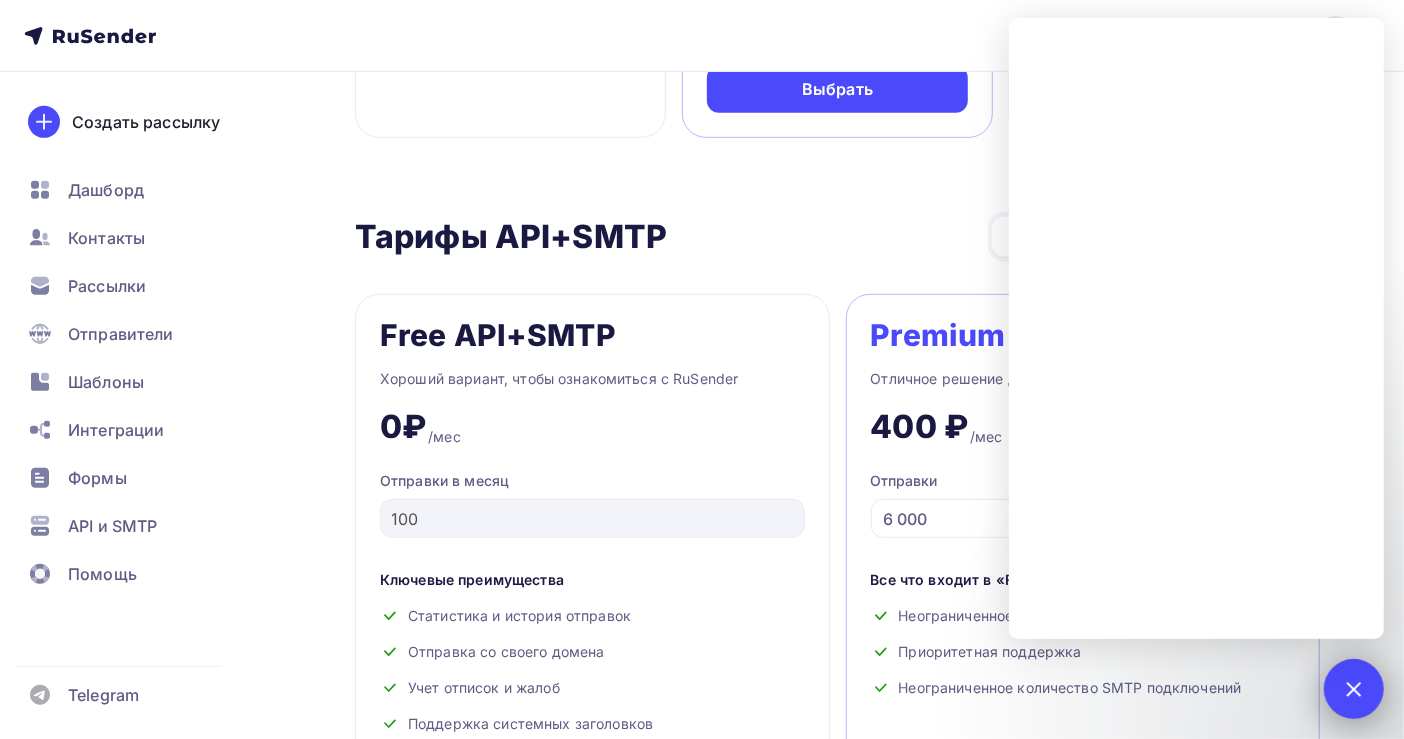 click at bounding box center [1353, 688] 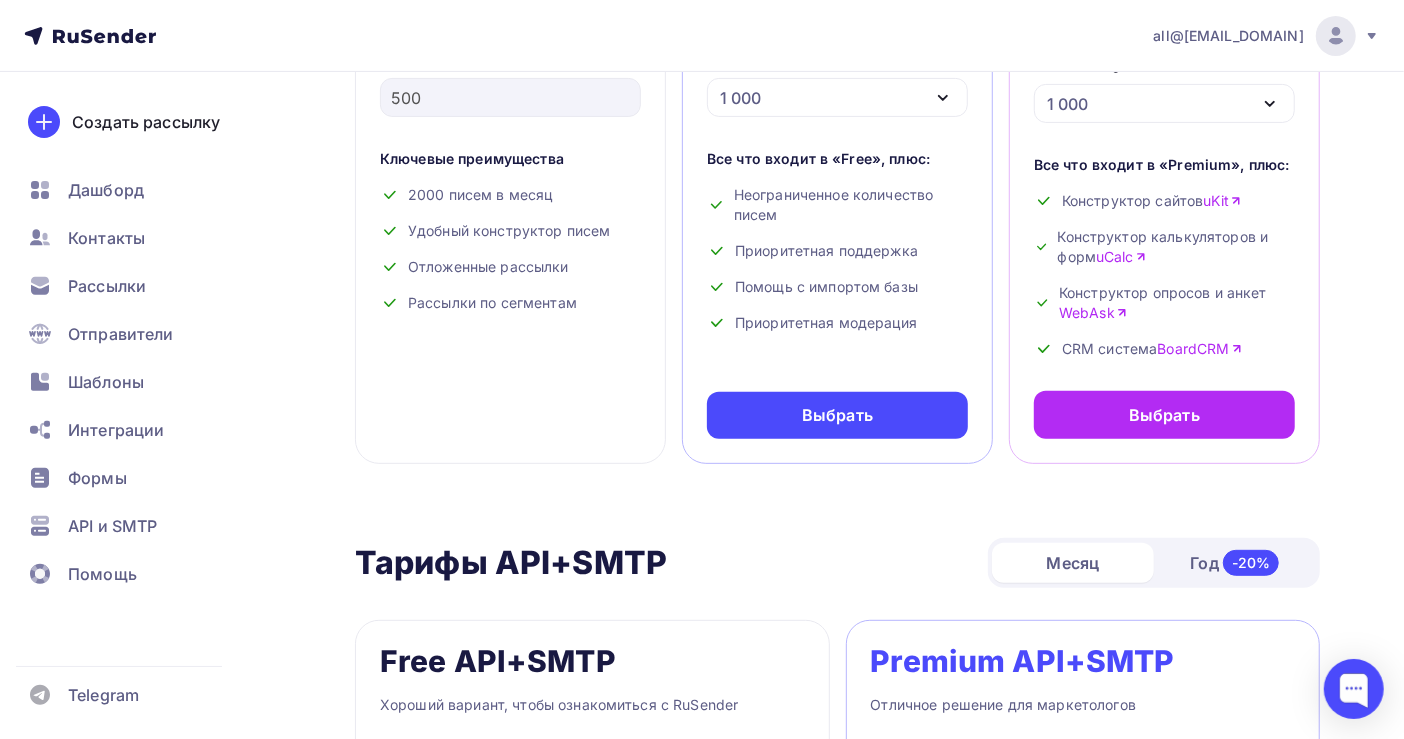 scroll, scrollTop: 0, scrollLeft: 0, axis: both 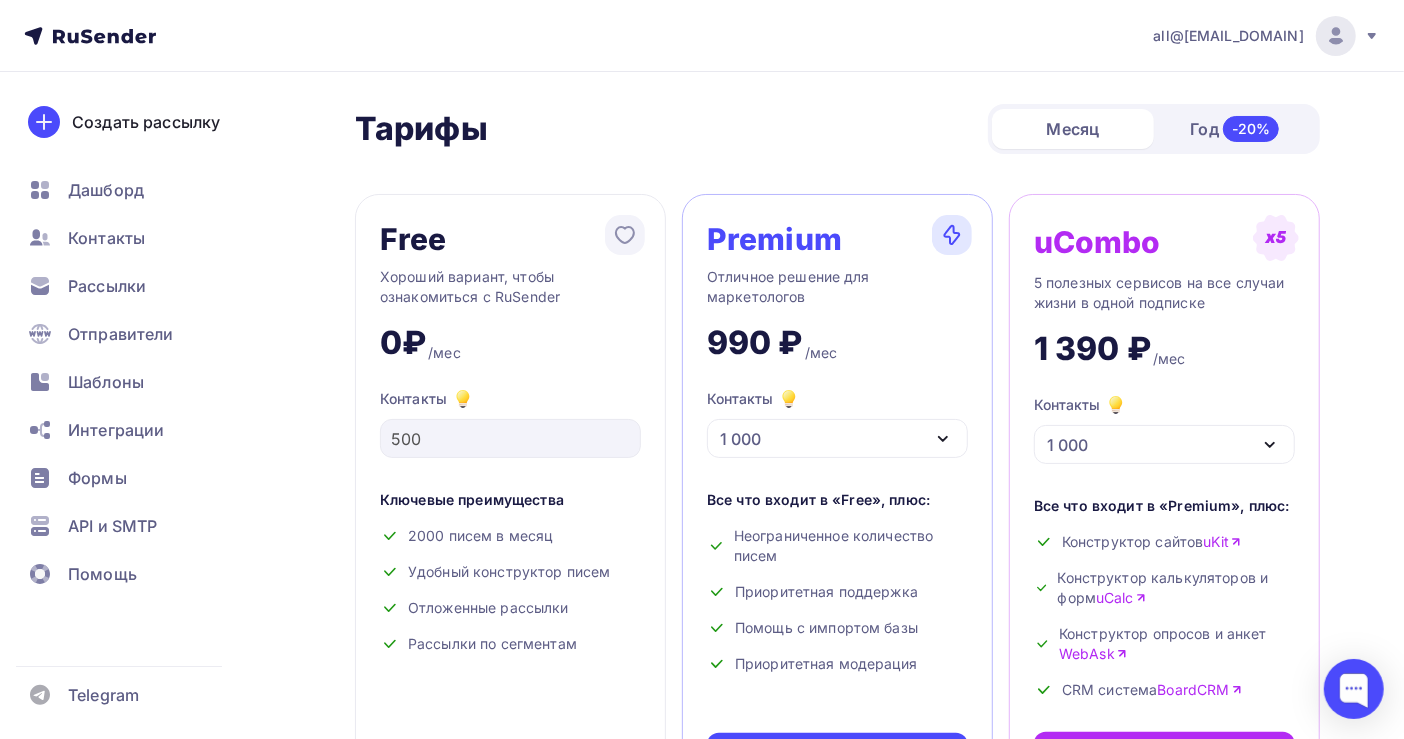 click on "all@[EMAIL_DOMAIN]" at bounding box center (1228, 36) 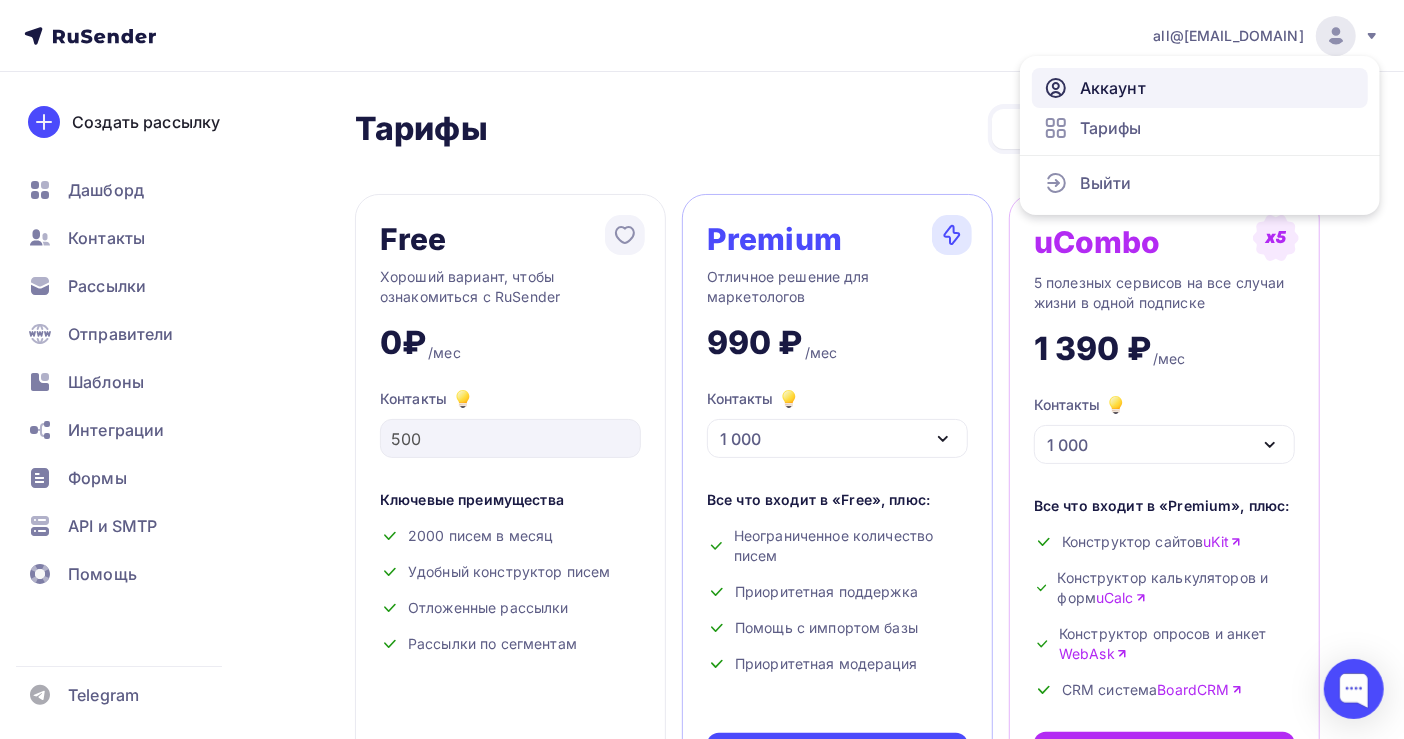 click on "Аккаунт" at bounding box center (1113, 88) 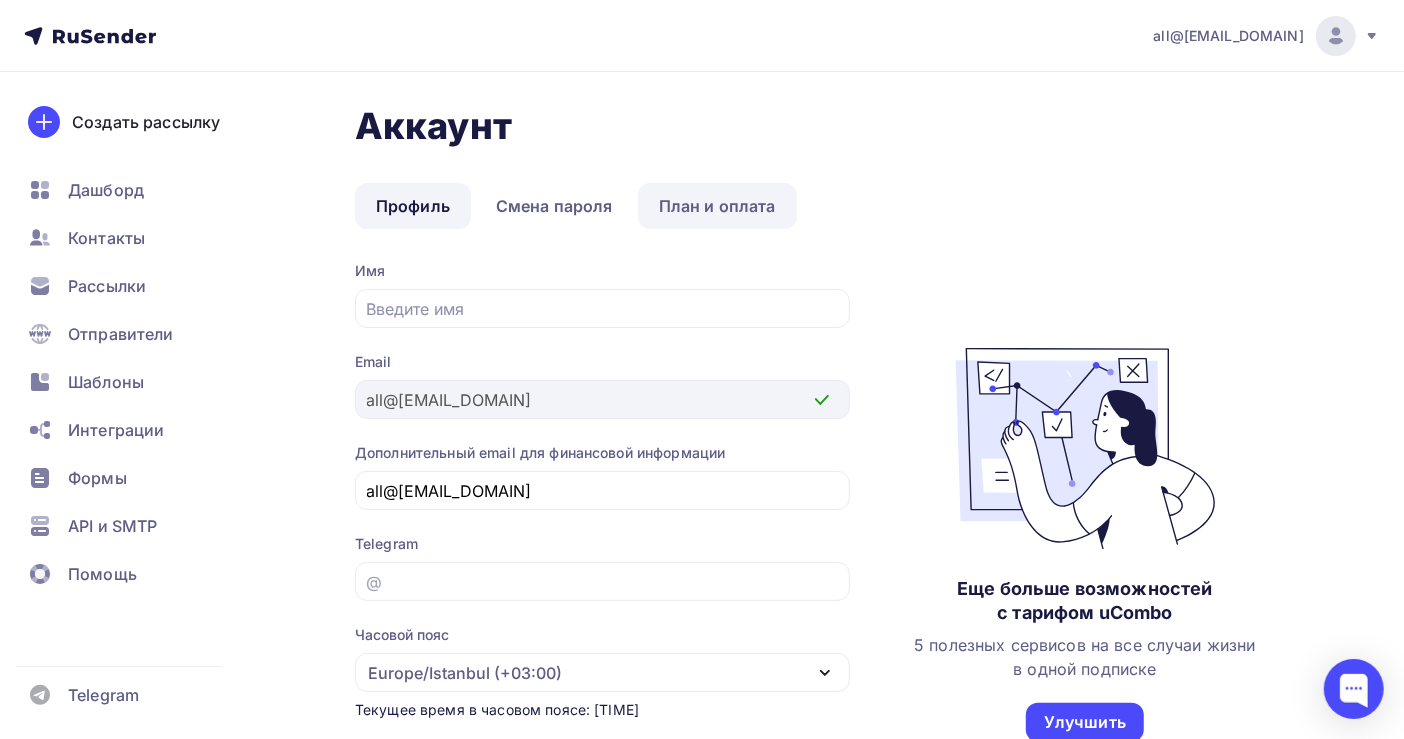 click on "План и оплата" at bounding box center (717, 206) 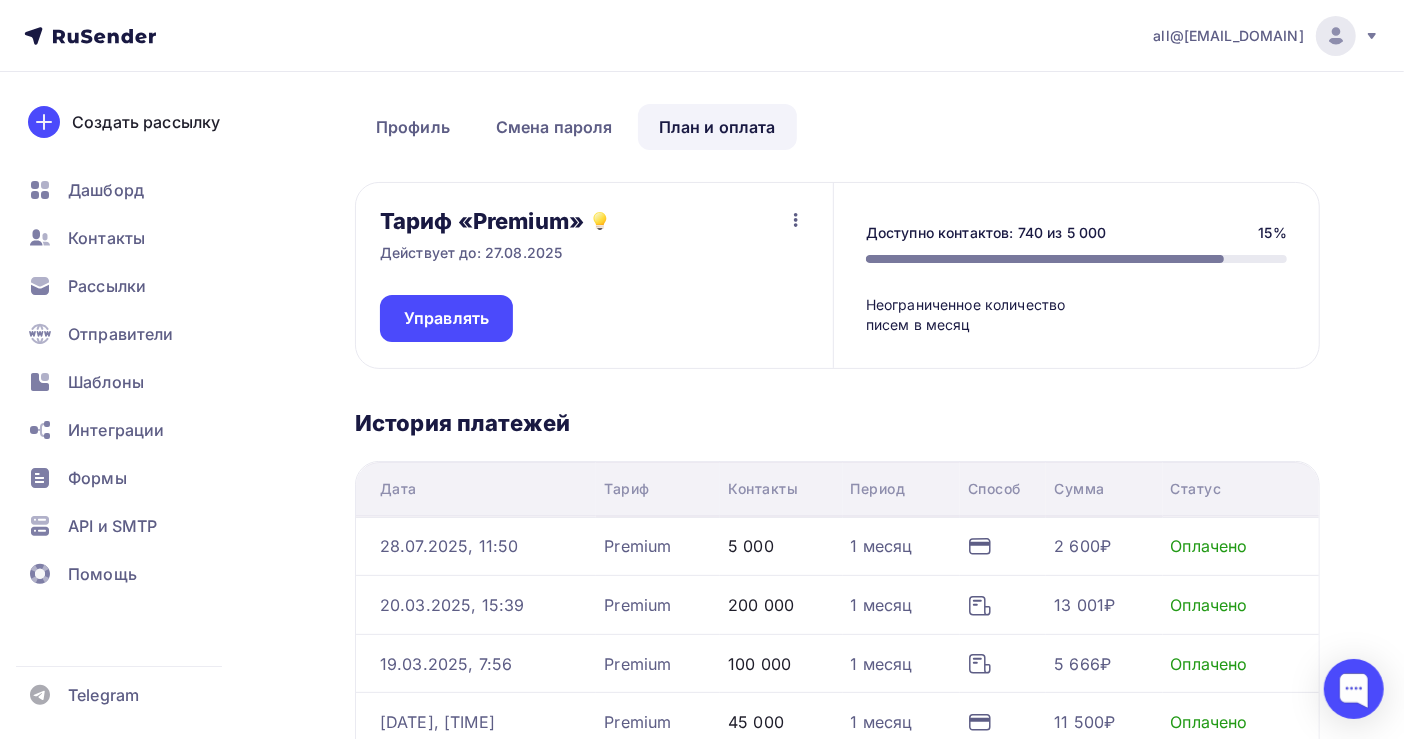 scroll, scrollTop: 133, scrollLeft: 0, axis: vertical 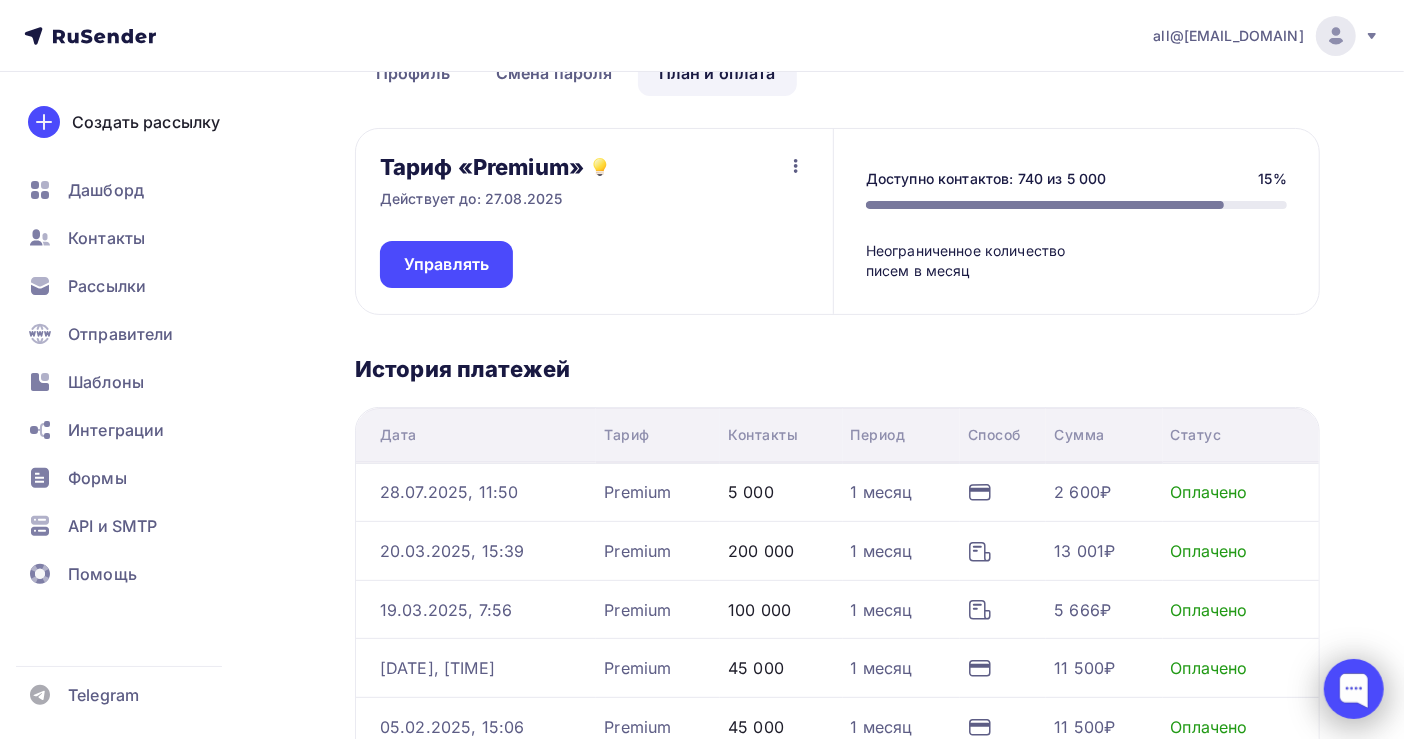 click at bounding box center (1354, 689) 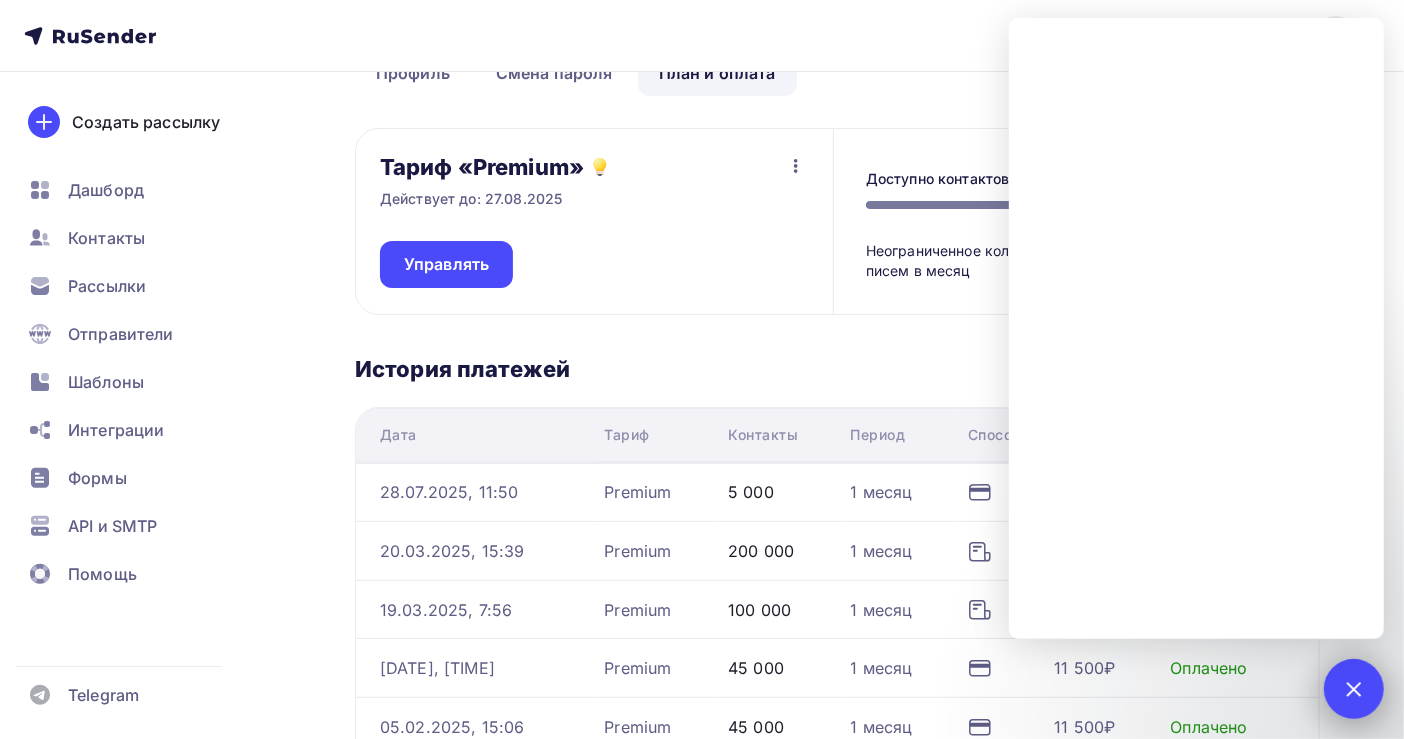 click at bounding box center (1354, 689) 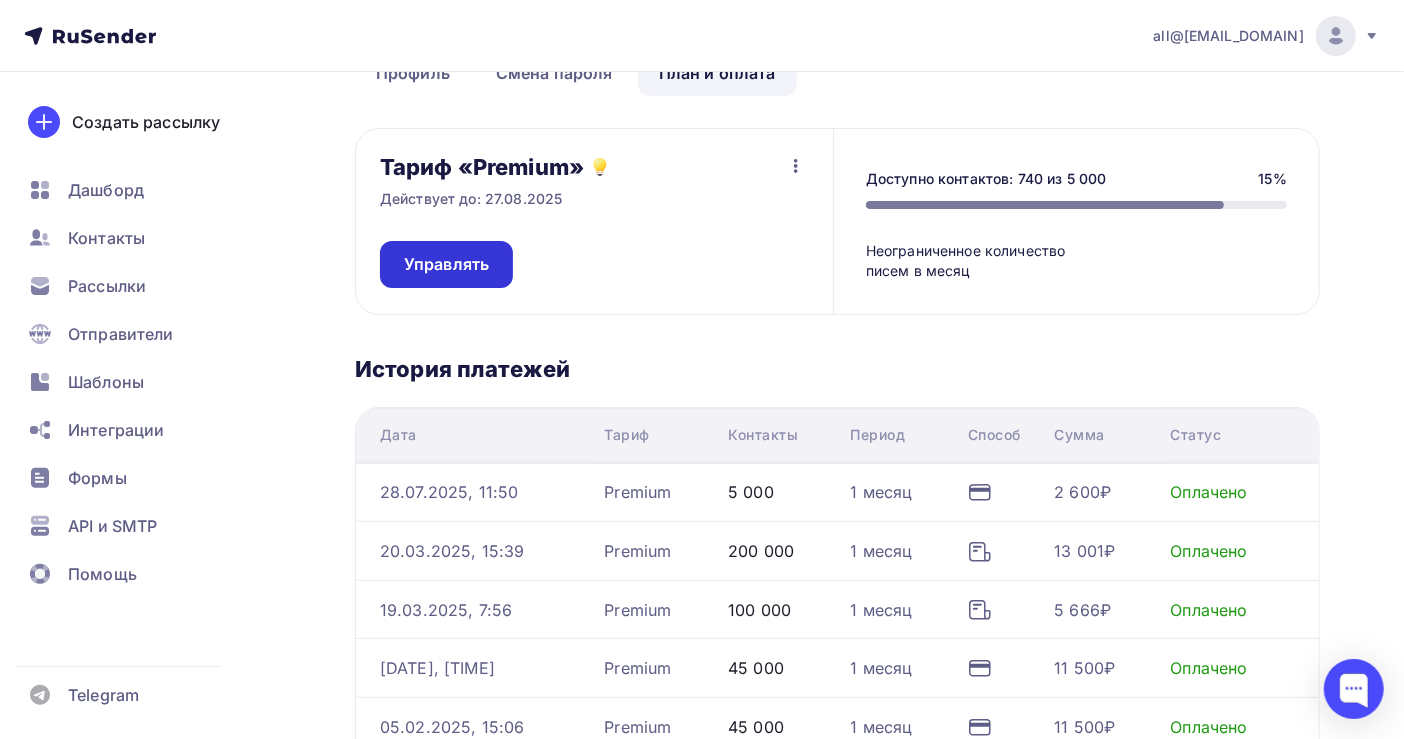click on "Управлять" at bounding box center [446, 264] 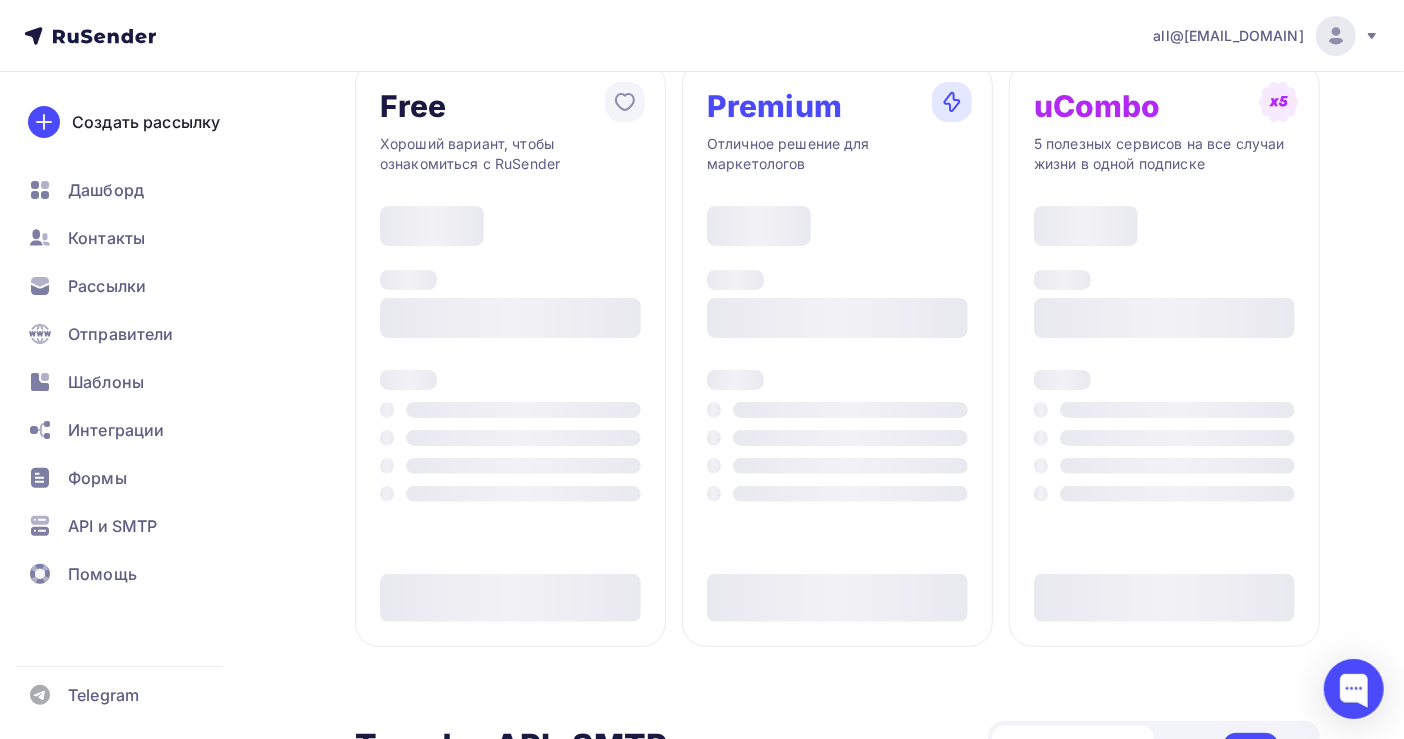 scroll, scrollTop: 0, scrollLeft: 0, axis: both 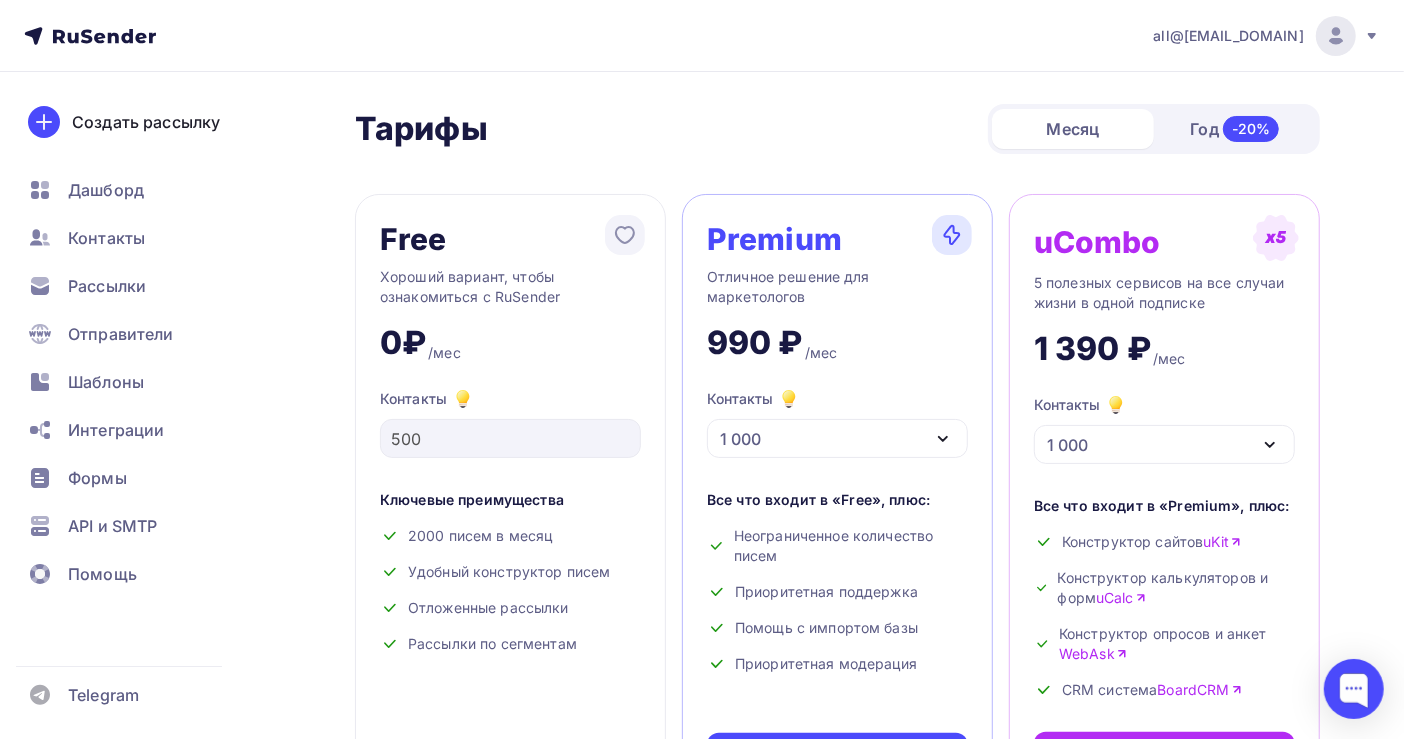 click 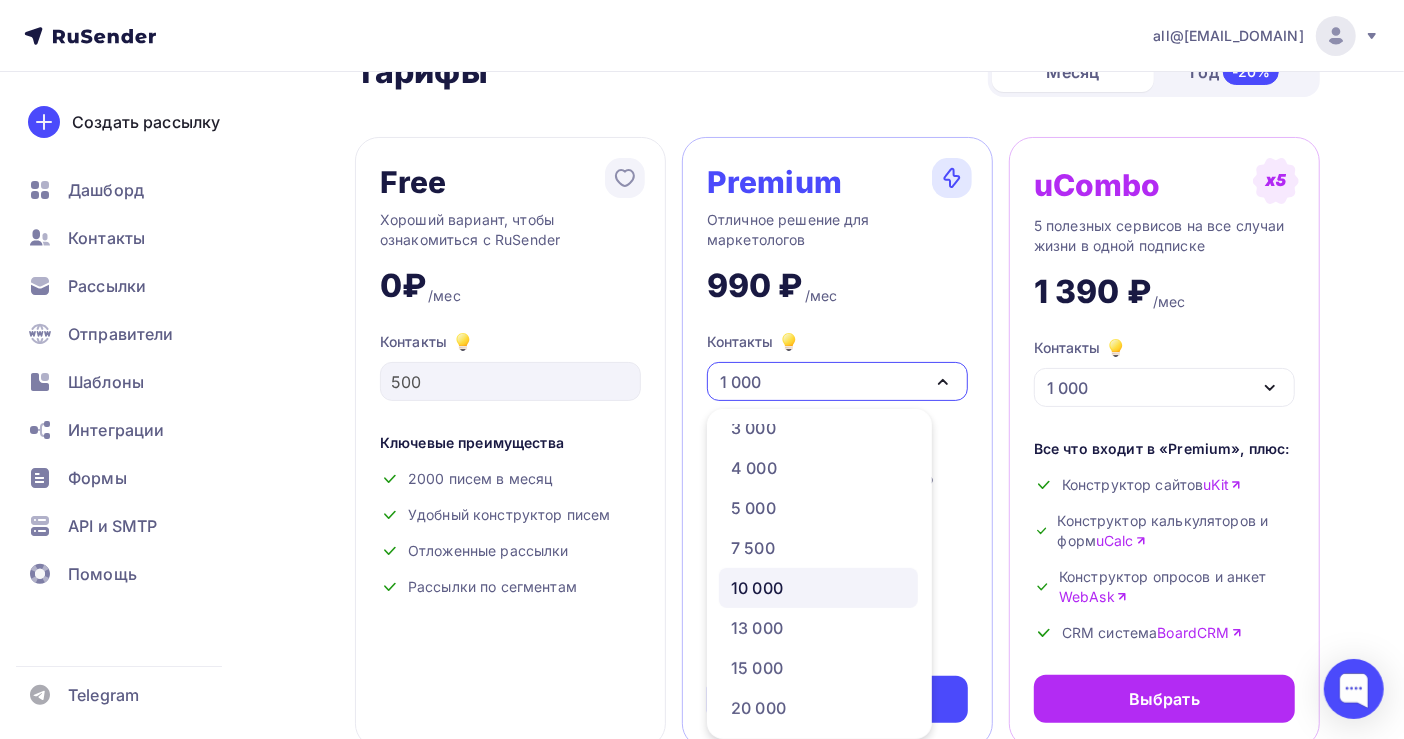 scroll, scrollTop: 133, scrollLeft: 0, axis: vertical 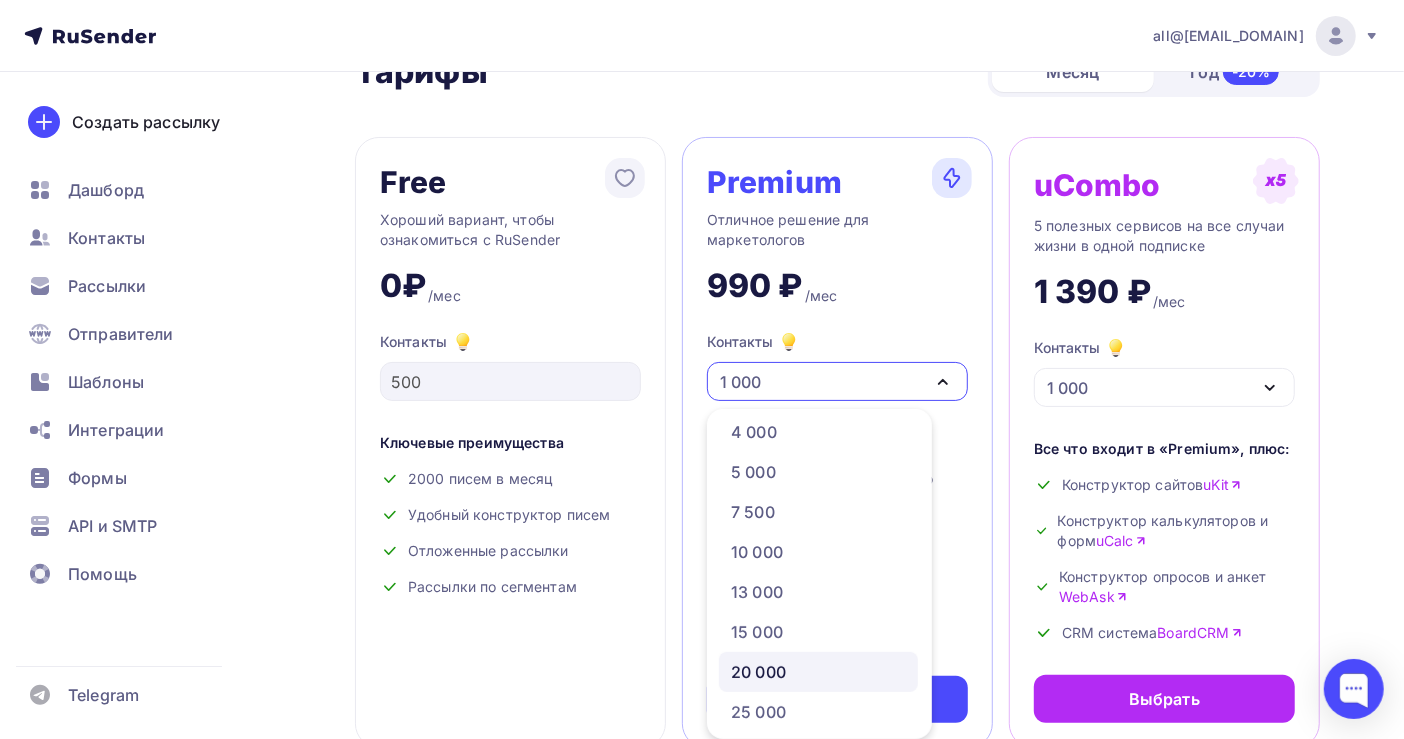 click on "20 000" at bounding box center (818, 672) 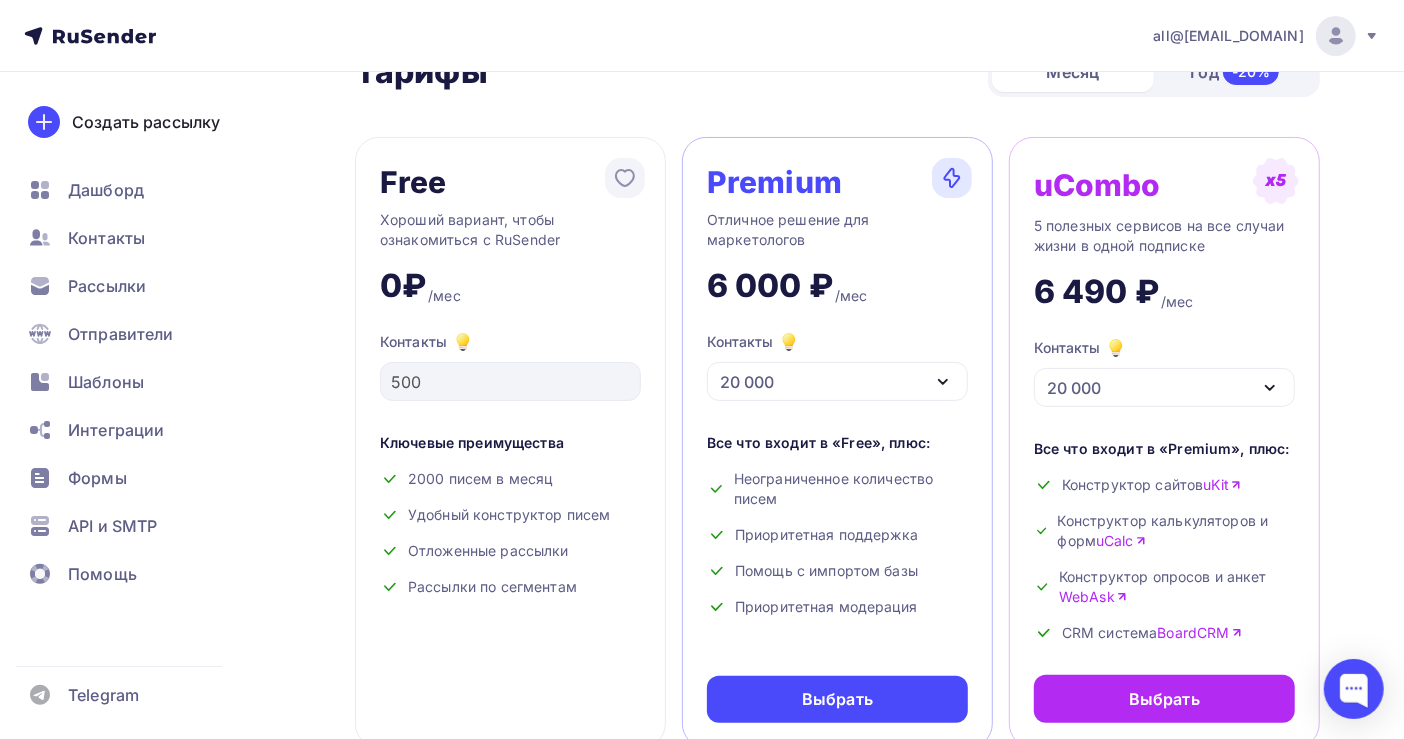 click on "20 000" at bounding box center (837, 381) 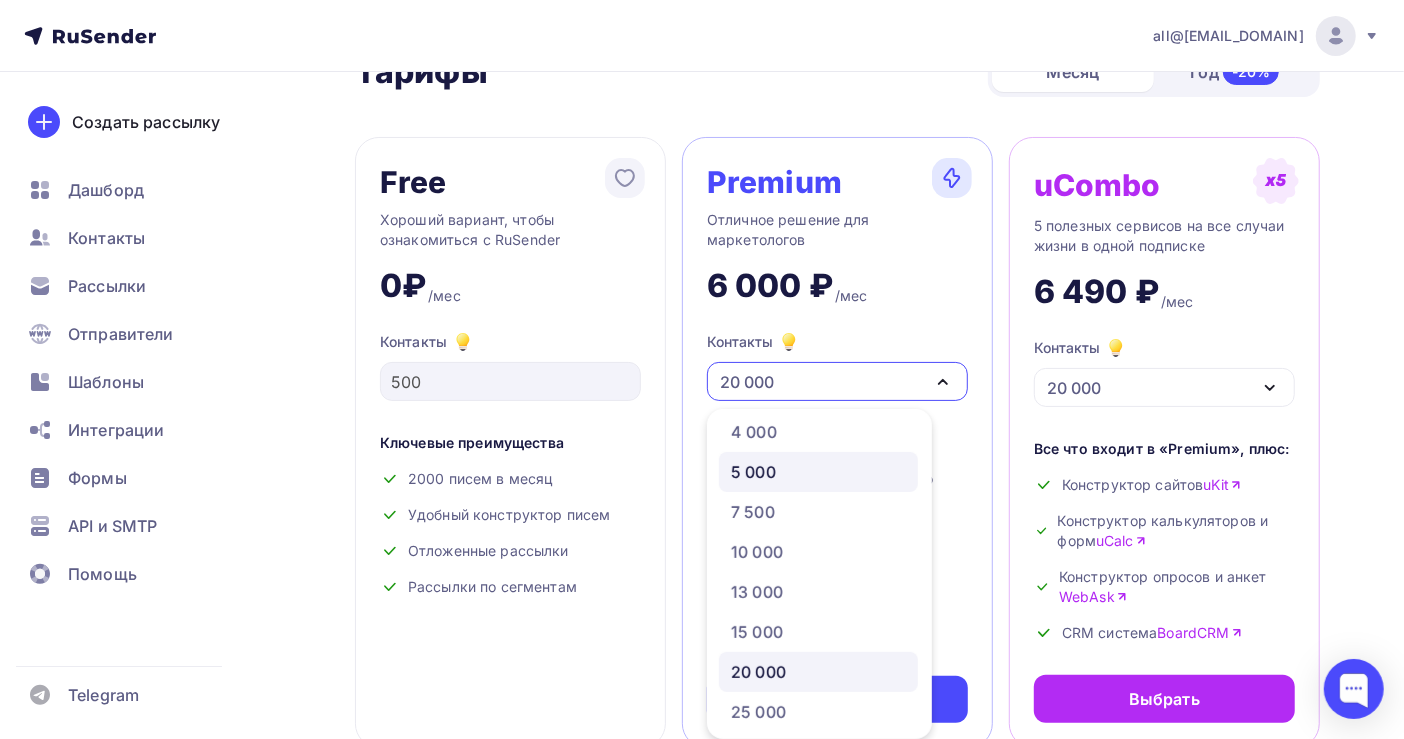 click on "5 000" at bounding box center (818, 472) 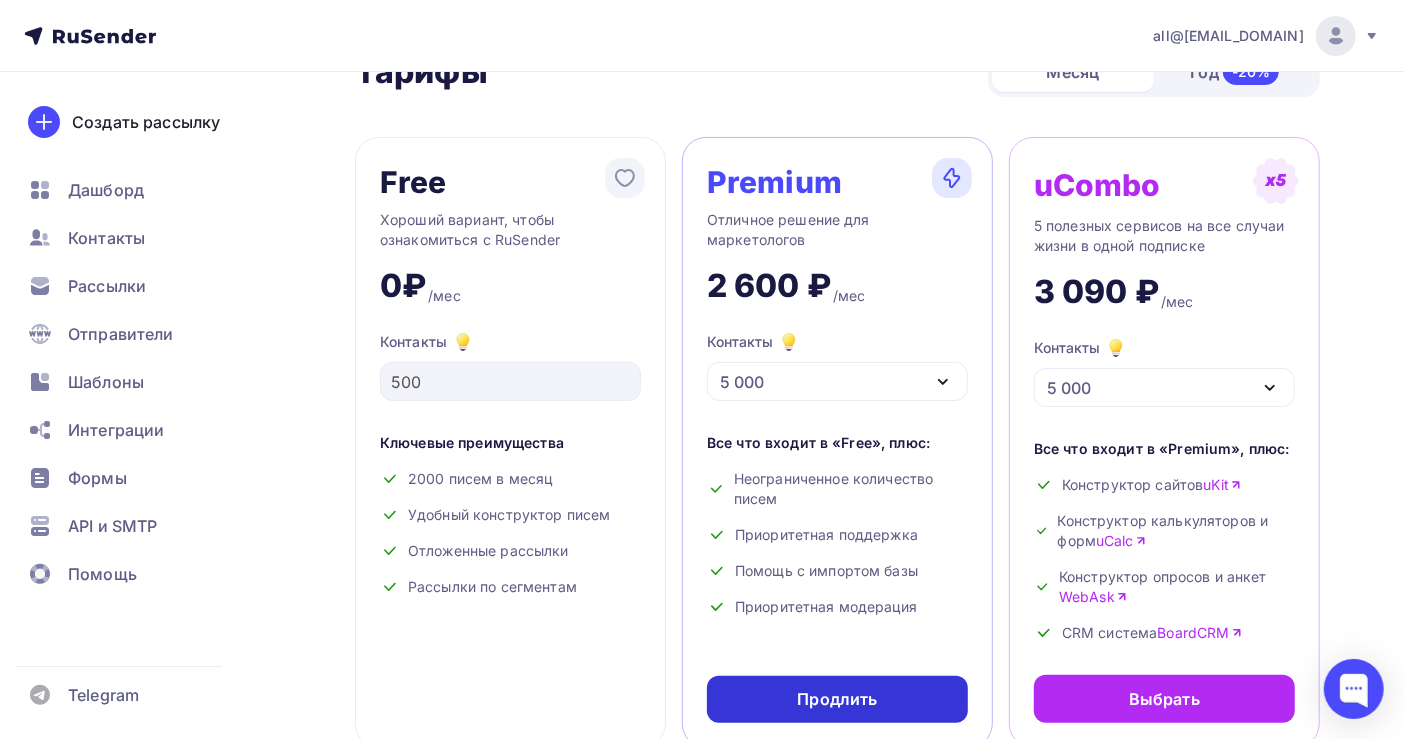 click on "Продлить" at bounding box center [837, 699] 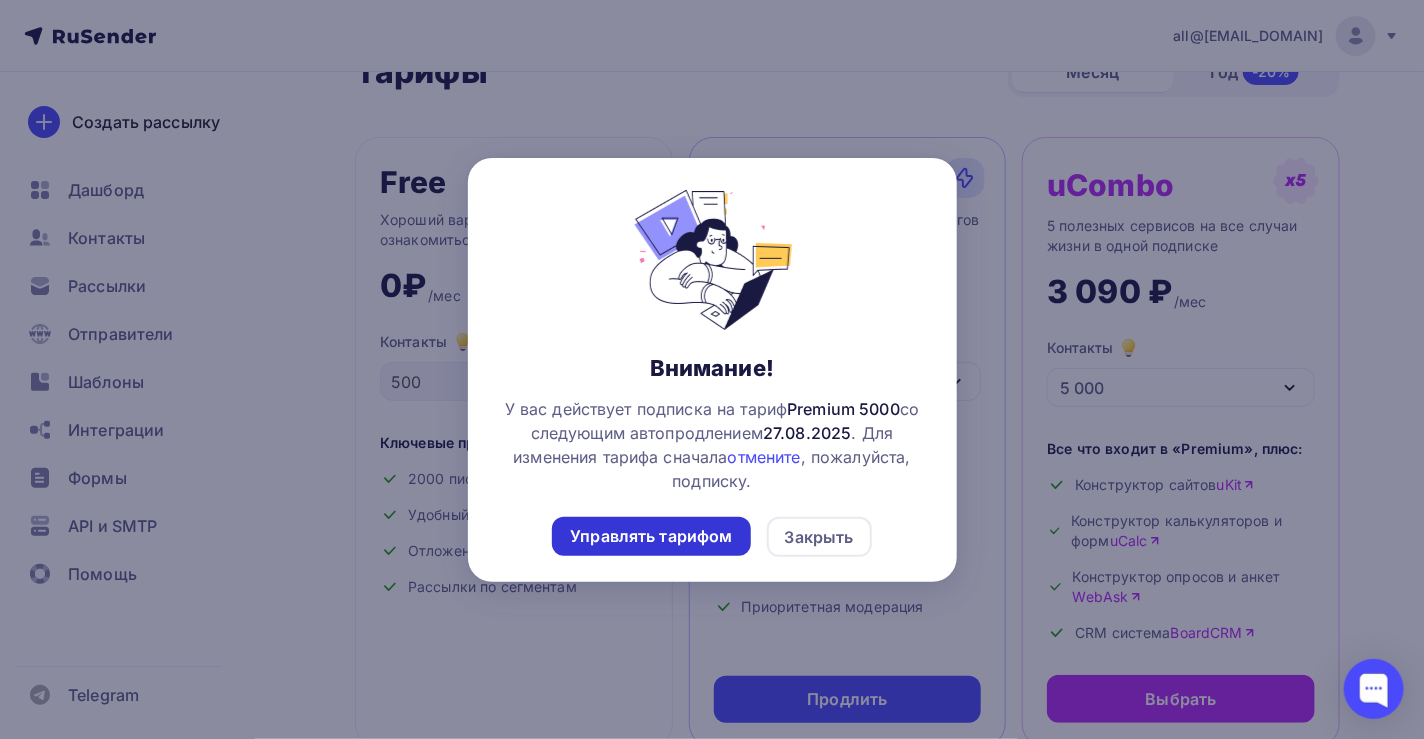 click on "Управлять тарифом" at bounding box center (651, 536) 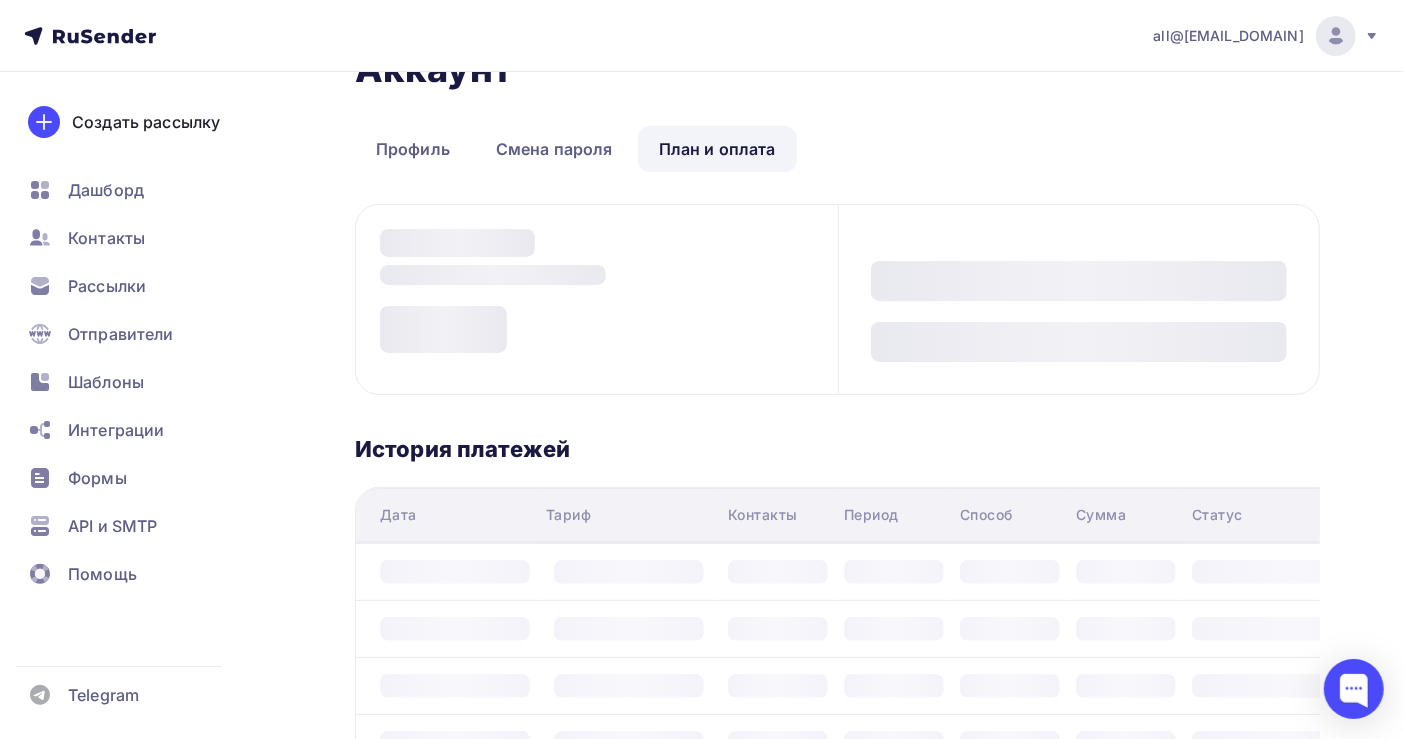 scroll, scrollTop: 0, scrollLeft: 0, axis: both 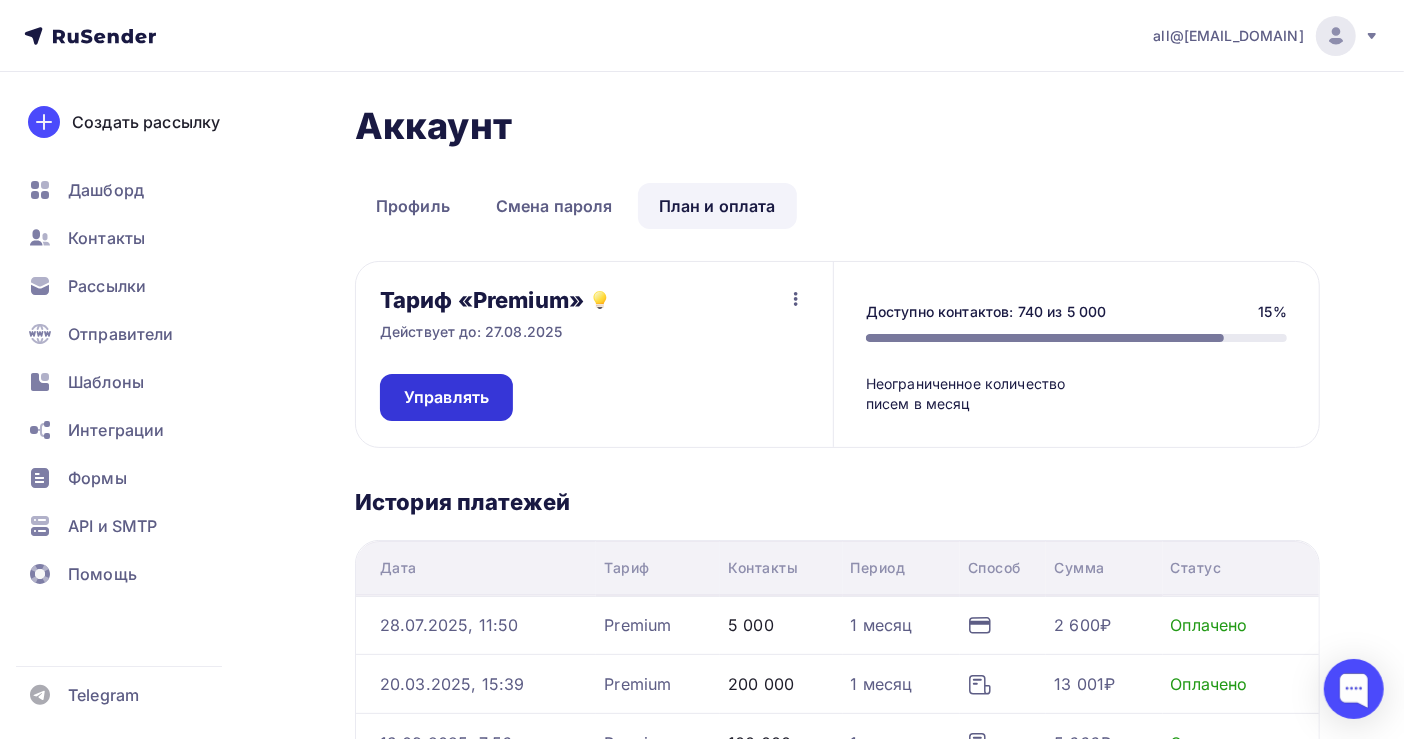 click on "Управлять" at bounding box center [446, 397] 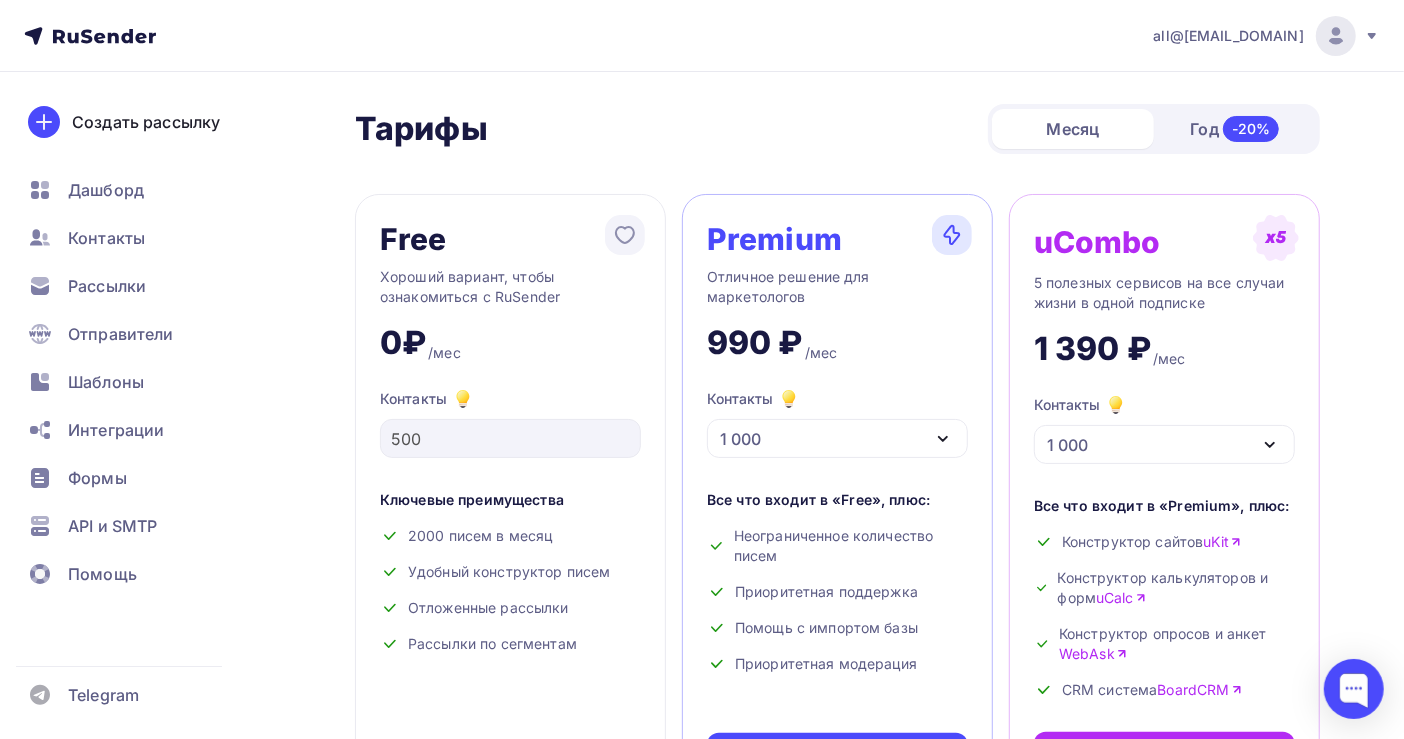 click on "1 000" at bounding box center (837, 438) 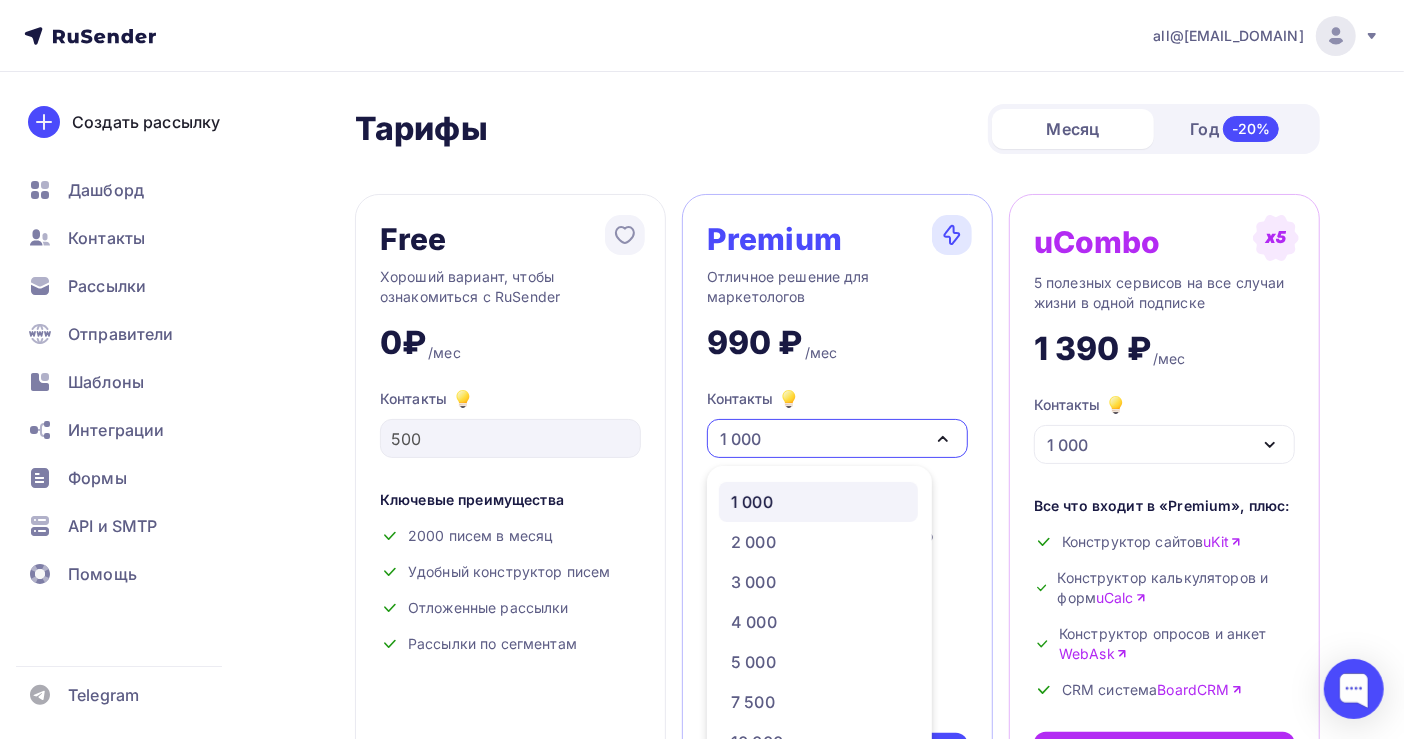 scroll, scrollTop: 57, scrollLeft: 0, axis: vertical 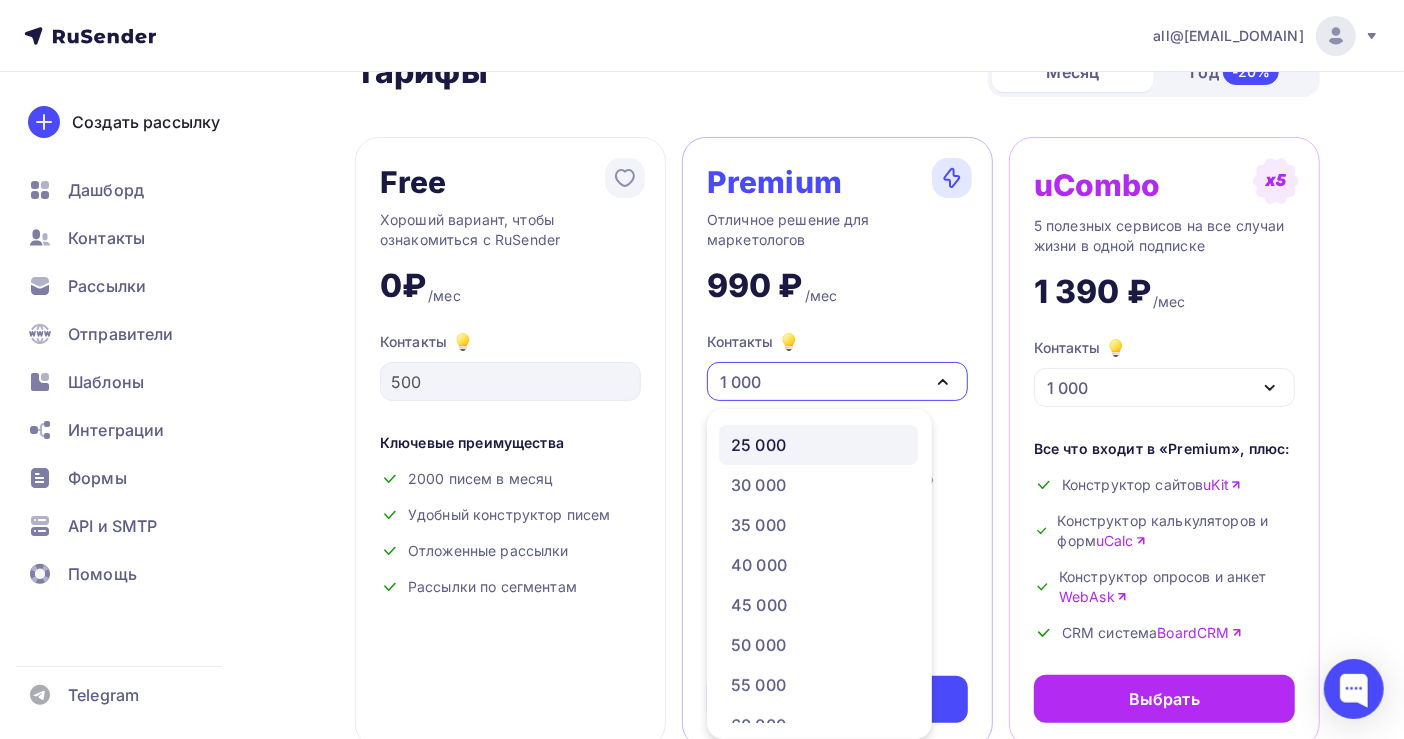 click on "25 000" at bounding box center [758, 445] 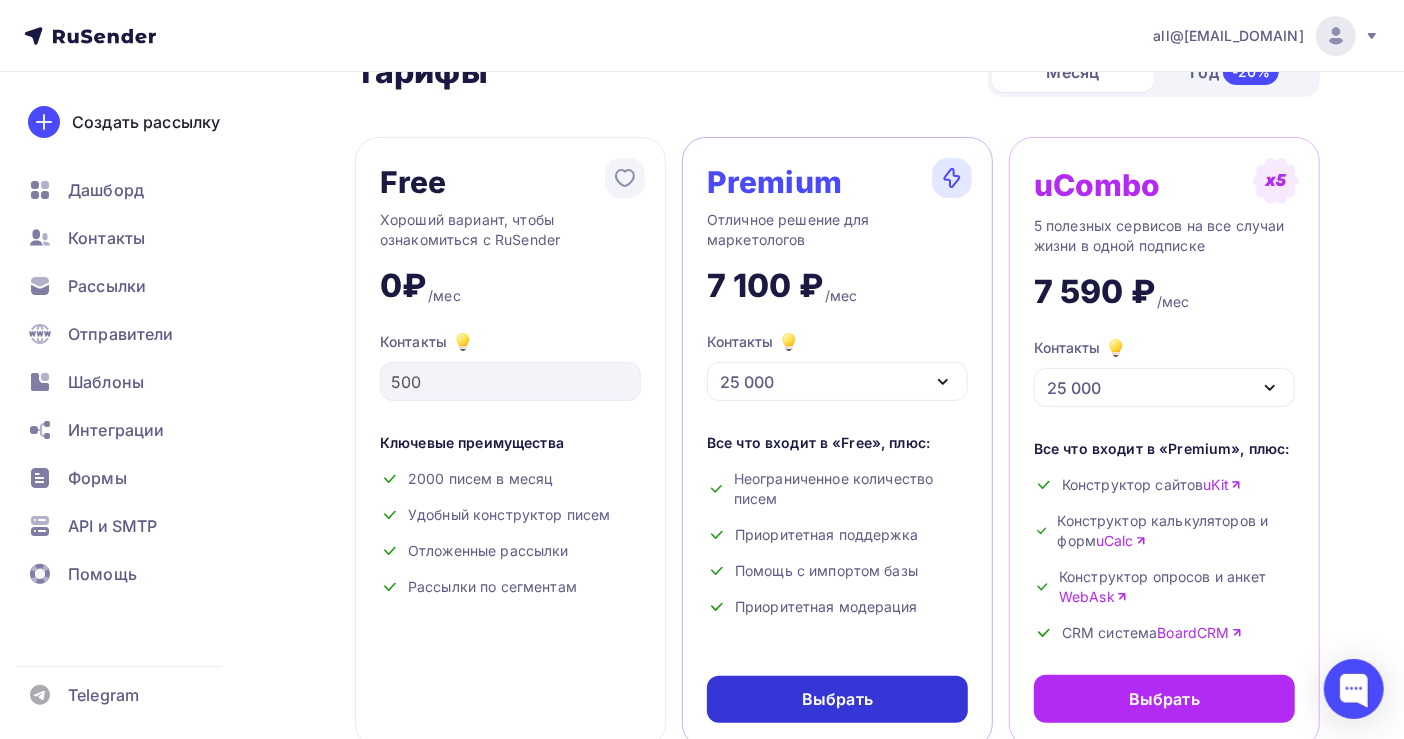 click on "Выбрать" at bounding box center [837, 699] 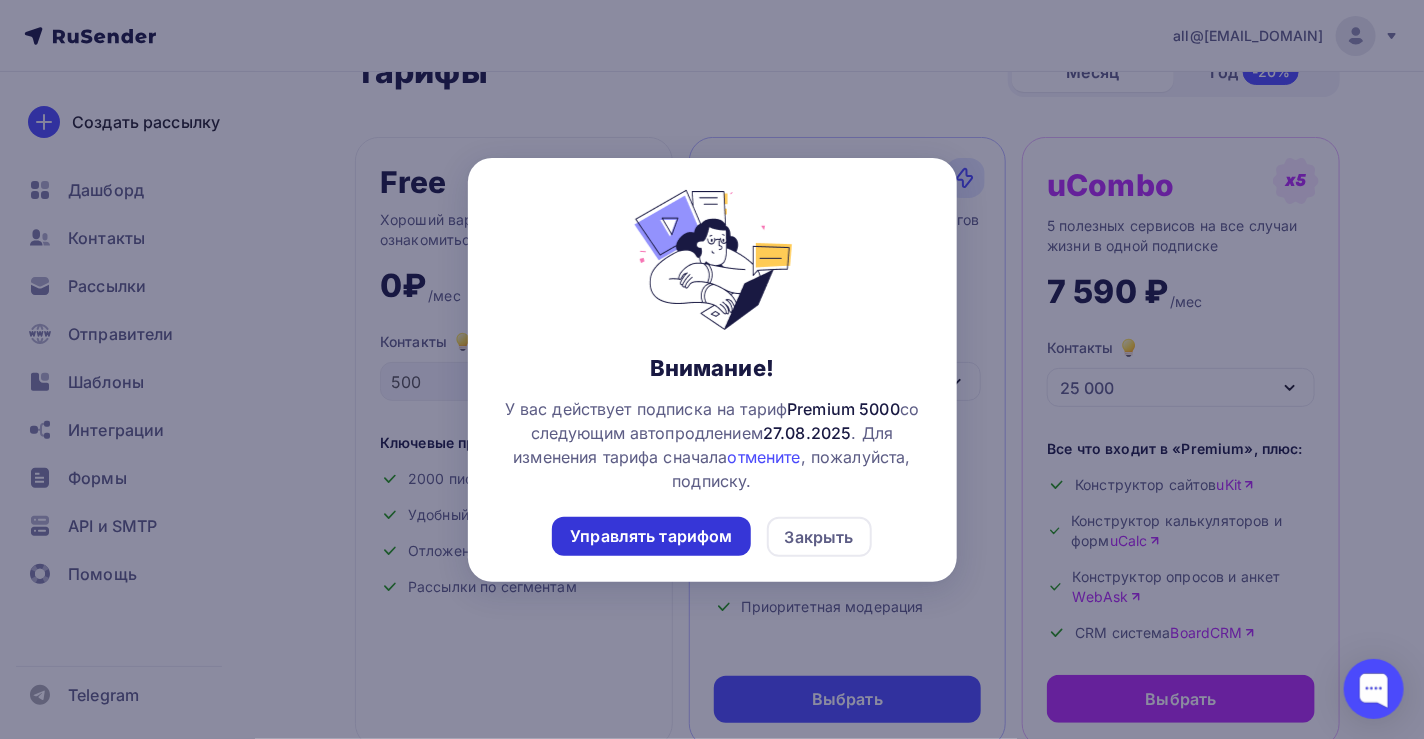 click on "Управлять тарифом" at bounding box center [651, 536] 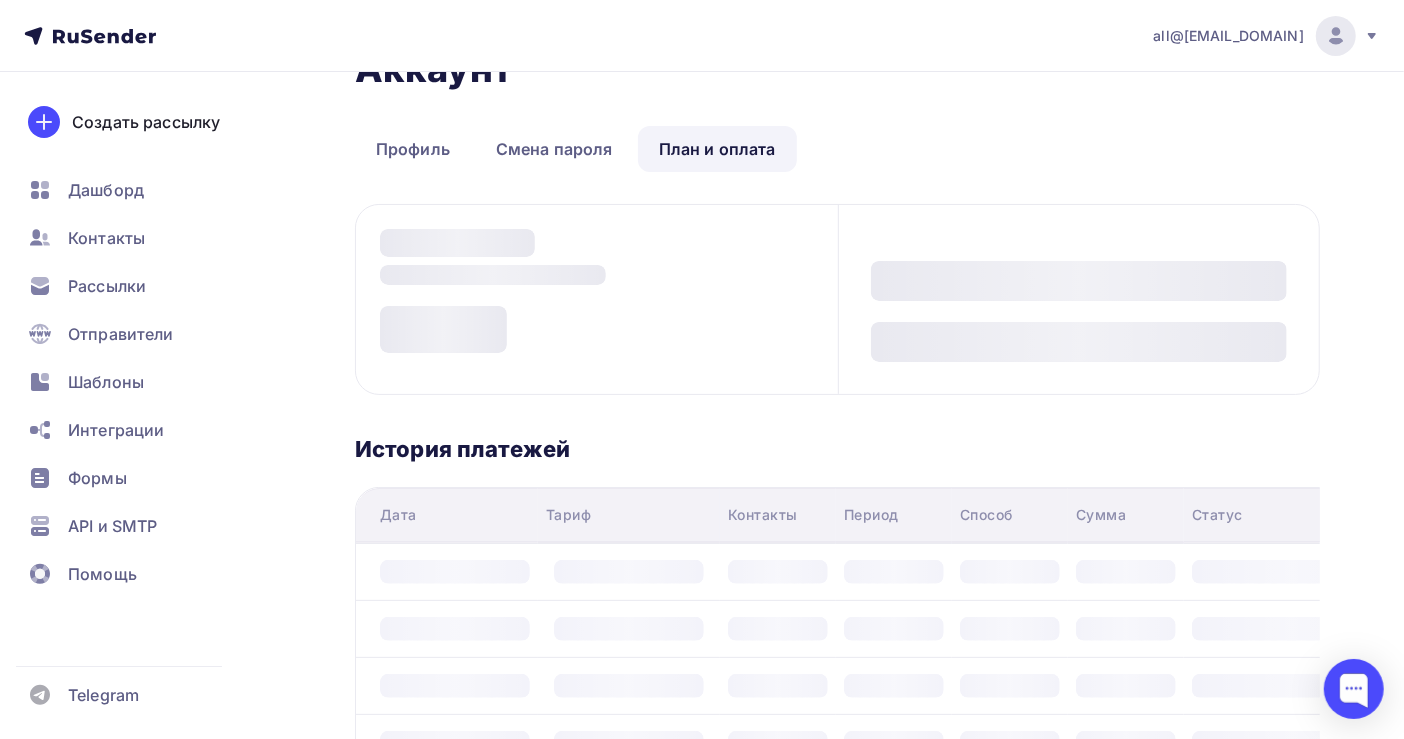 scroll, scrollTop: 0, scrollLeft: 0, axis: both 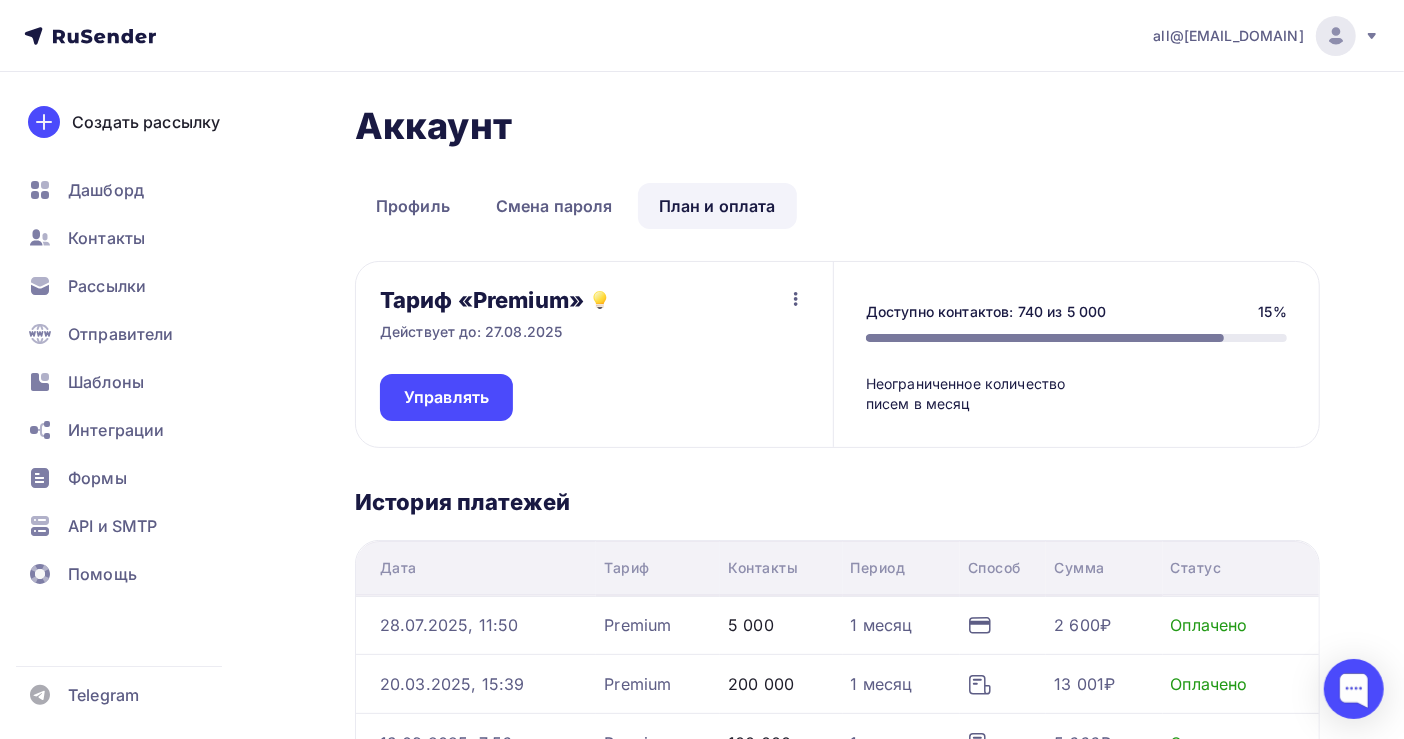 click 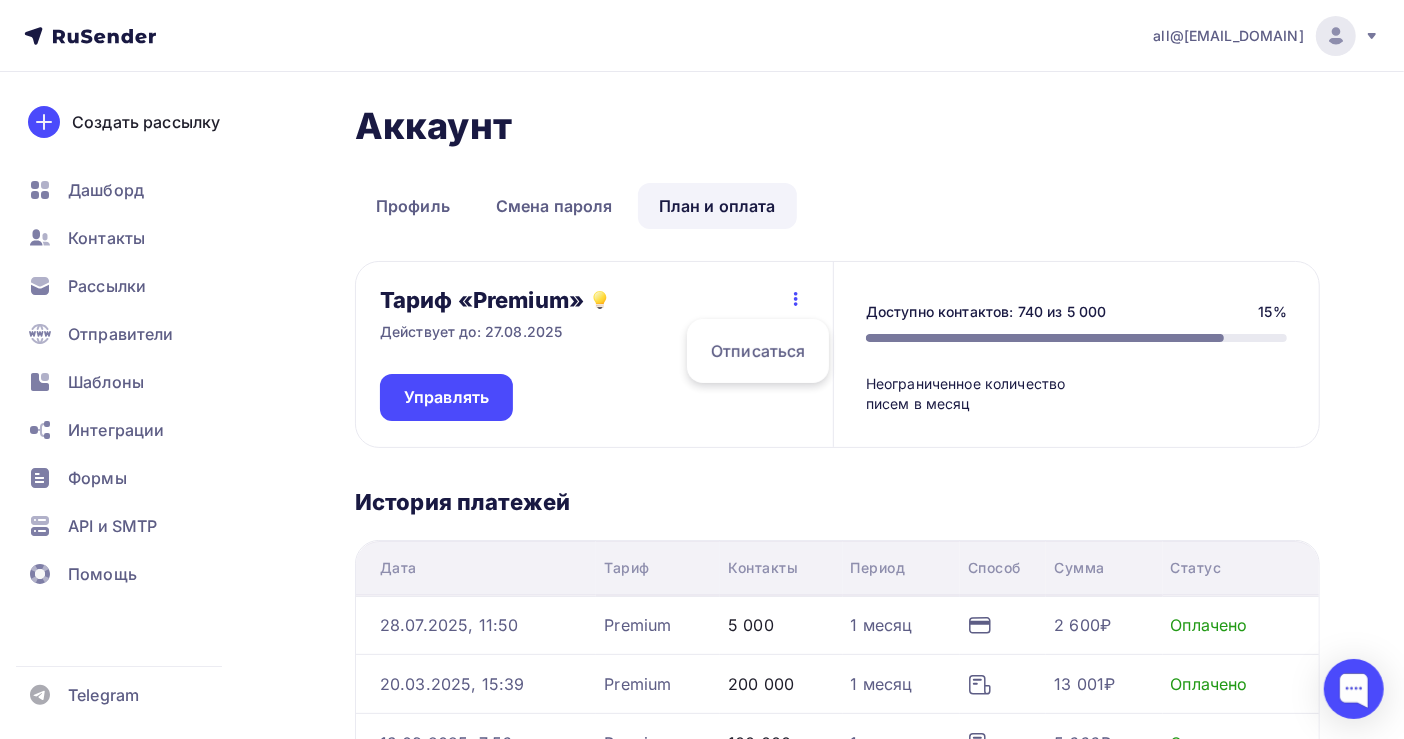 click on "Тариф «Premium»
Действует до:
[DATE]
Управлять
Отписаться
Доступно контактов: [NUMBER] из
[NUMBER]
15%
Неограниченное количество
писем в месяц
История платежей
Дата
Тариф
Контакты
Период
Способ
Сумма
Статус
[DATE], [TIME]
Premium
[NUMBER]
1 месяц" at bounding box center (837, 649) 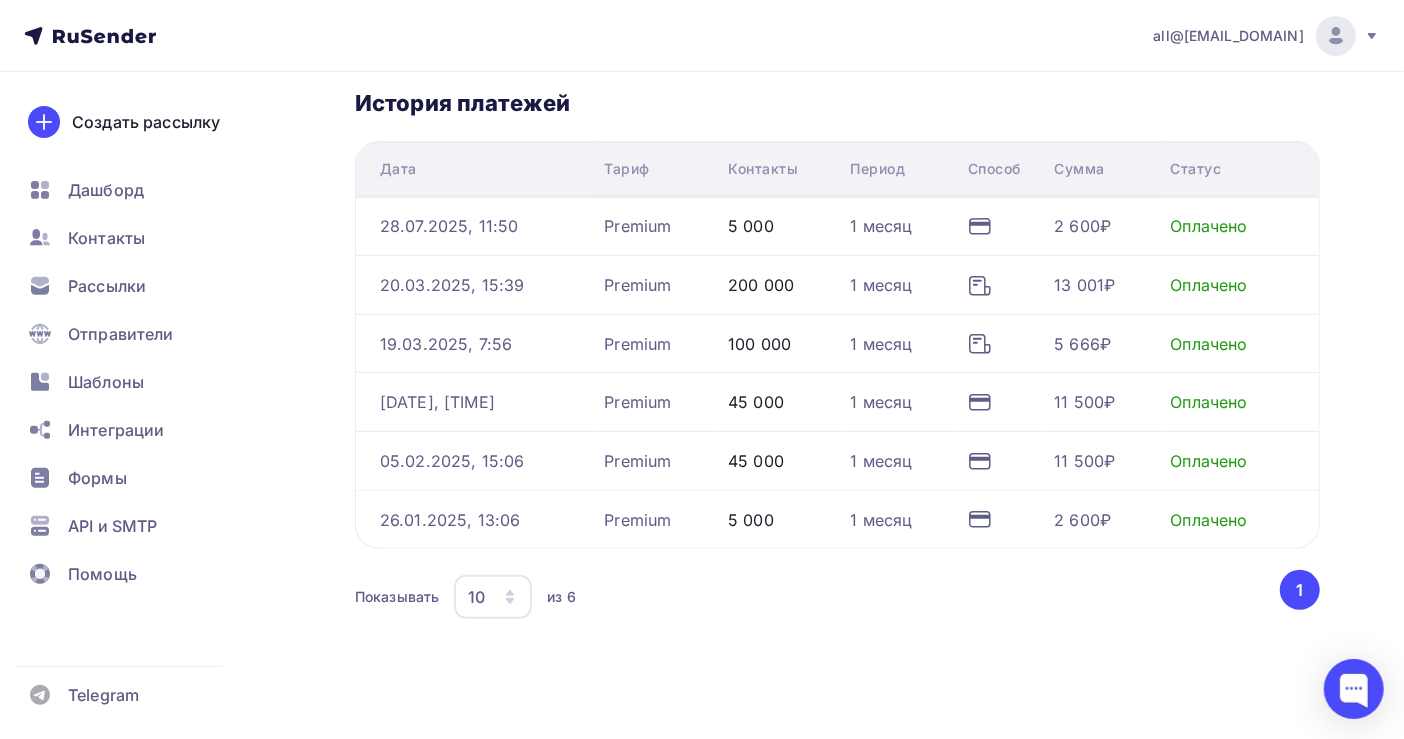 scroll, scrollTop: 400, scrollLeft: 0, axis: vertical 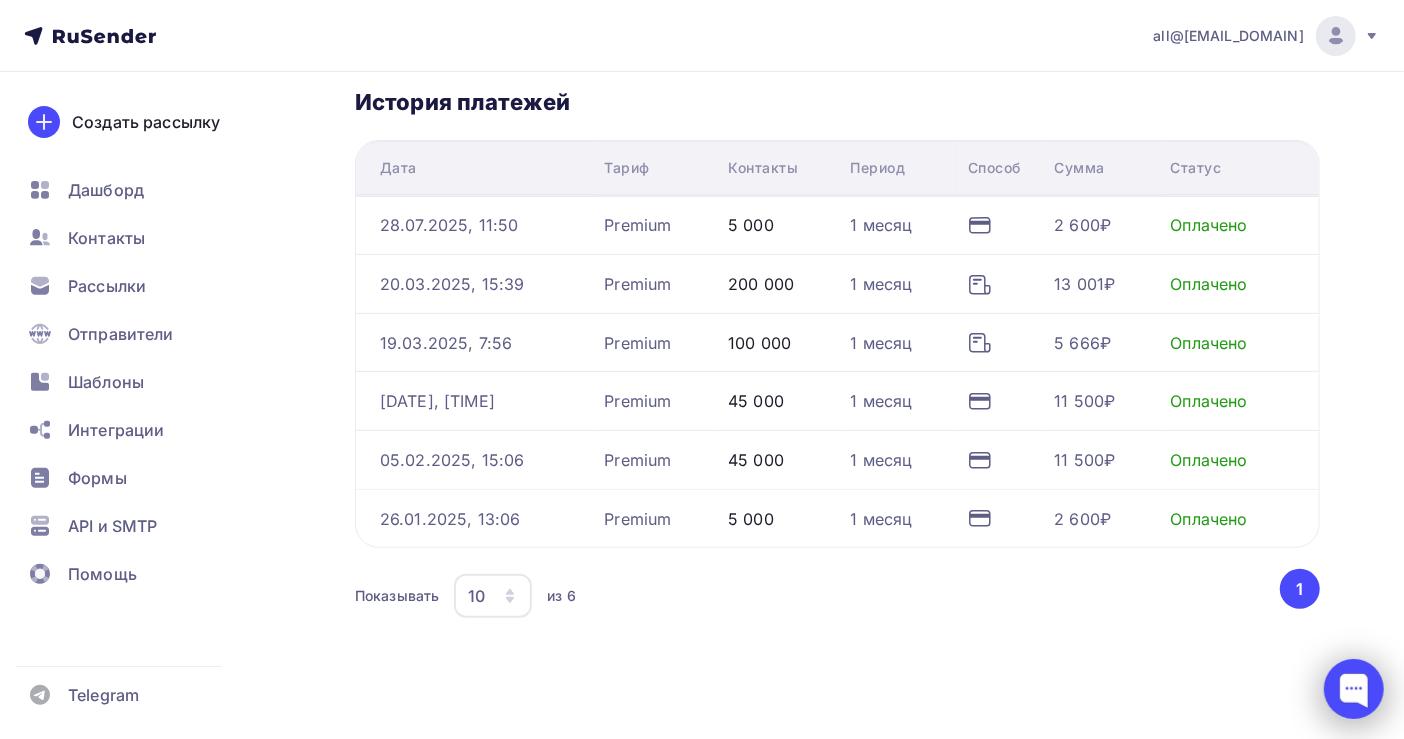 click at bounding box center [1354, 689] 